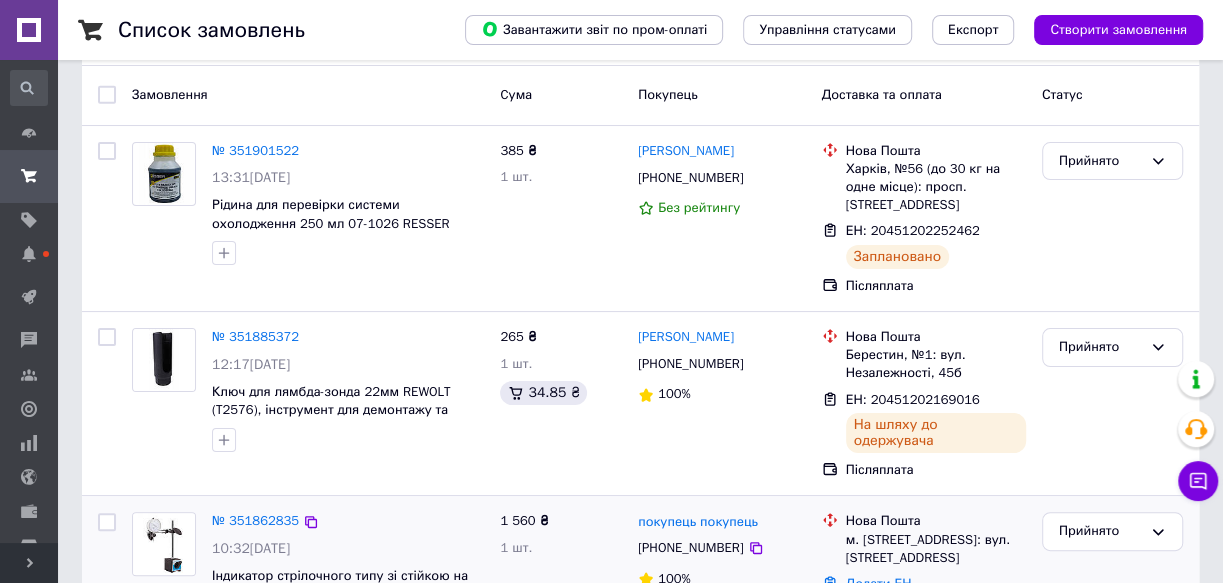 scroll, scrollTop: 0, scrollLeft: 0, axis: both 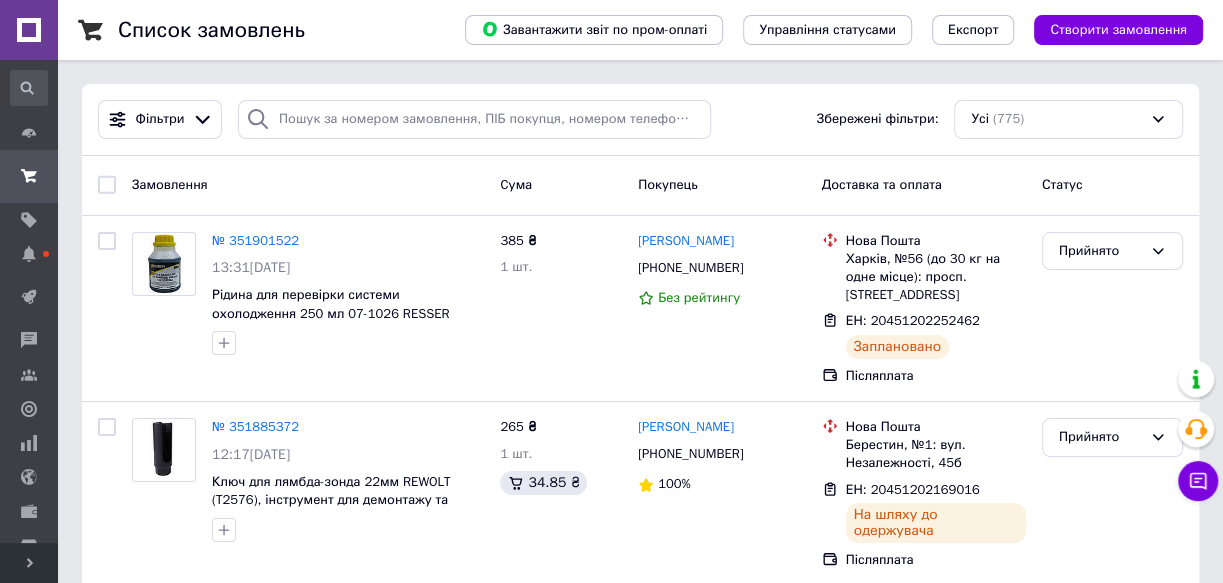 click at bounding box center (258, 119) 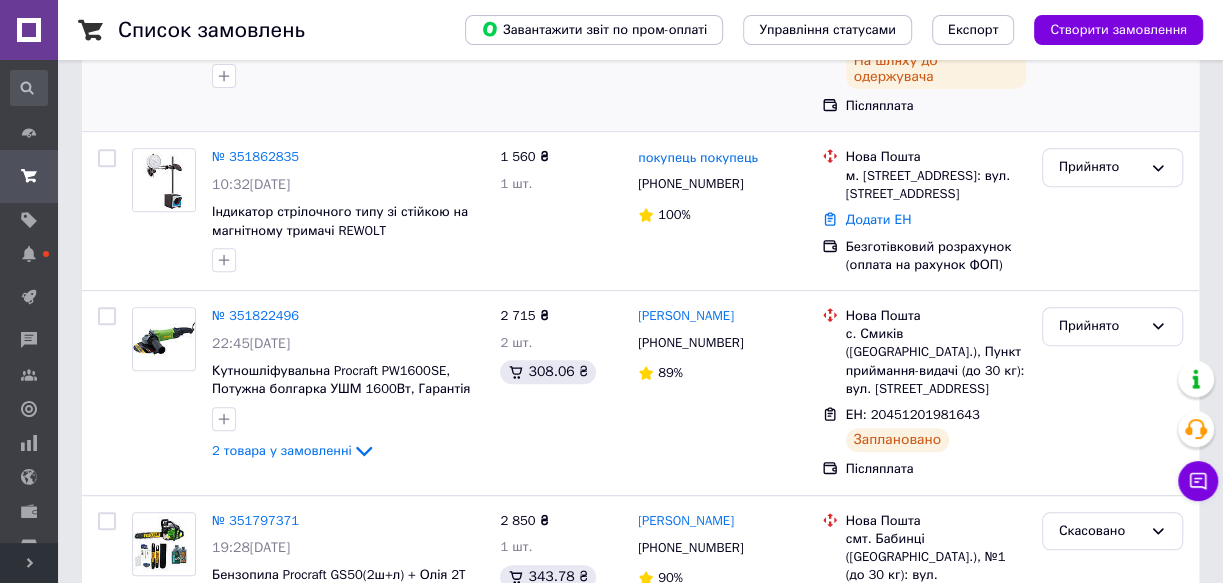 scroll, scrollTop: 0, scrollLeft: 0, axis: both 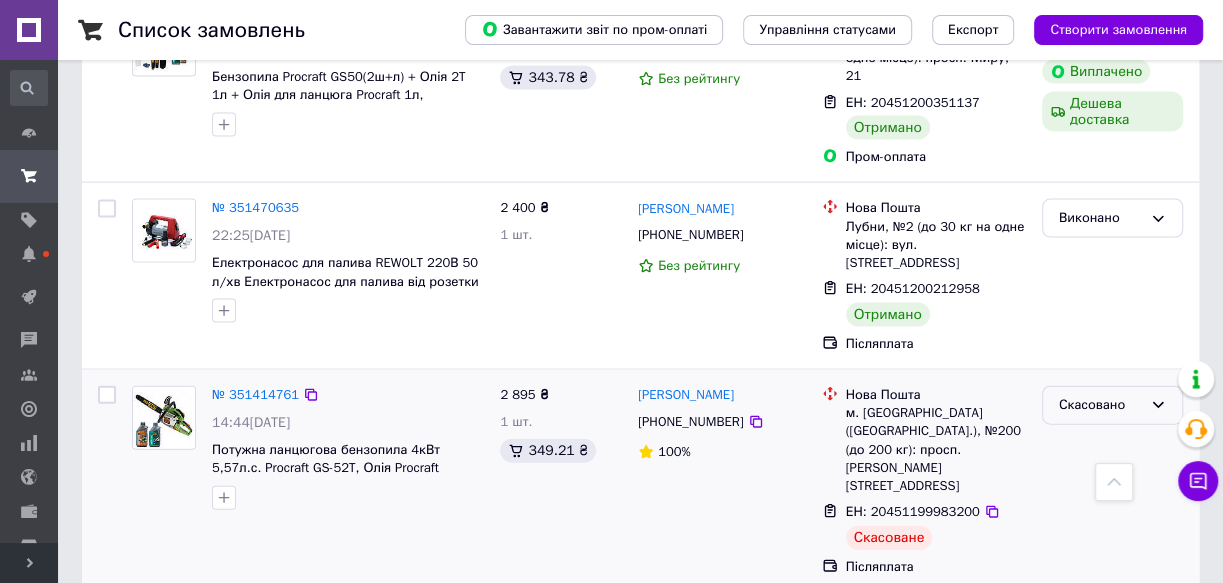 click 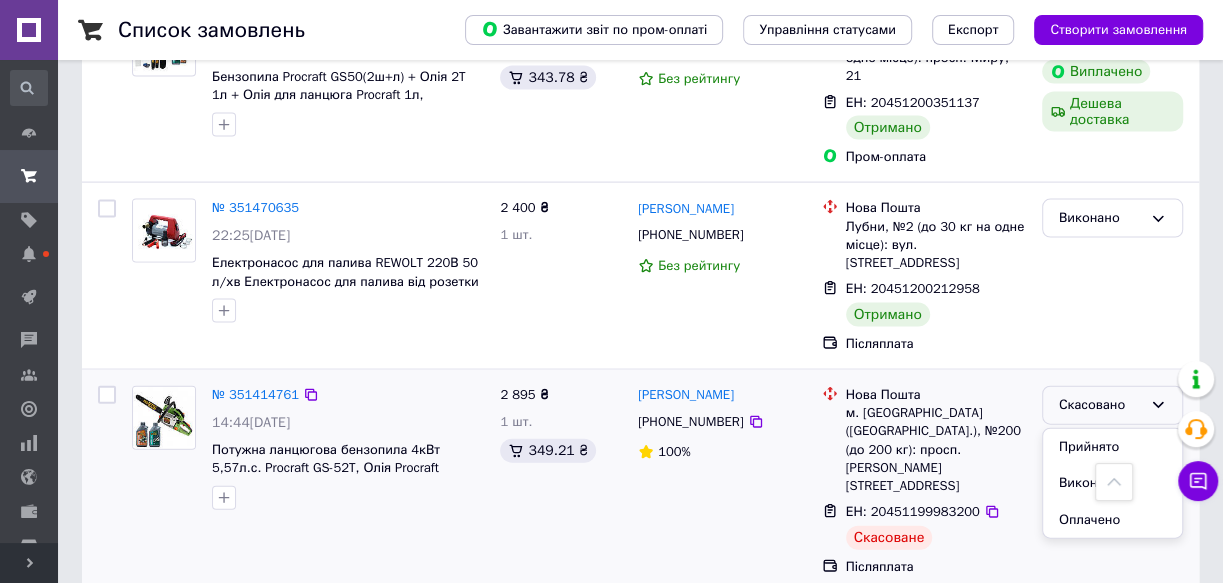 click 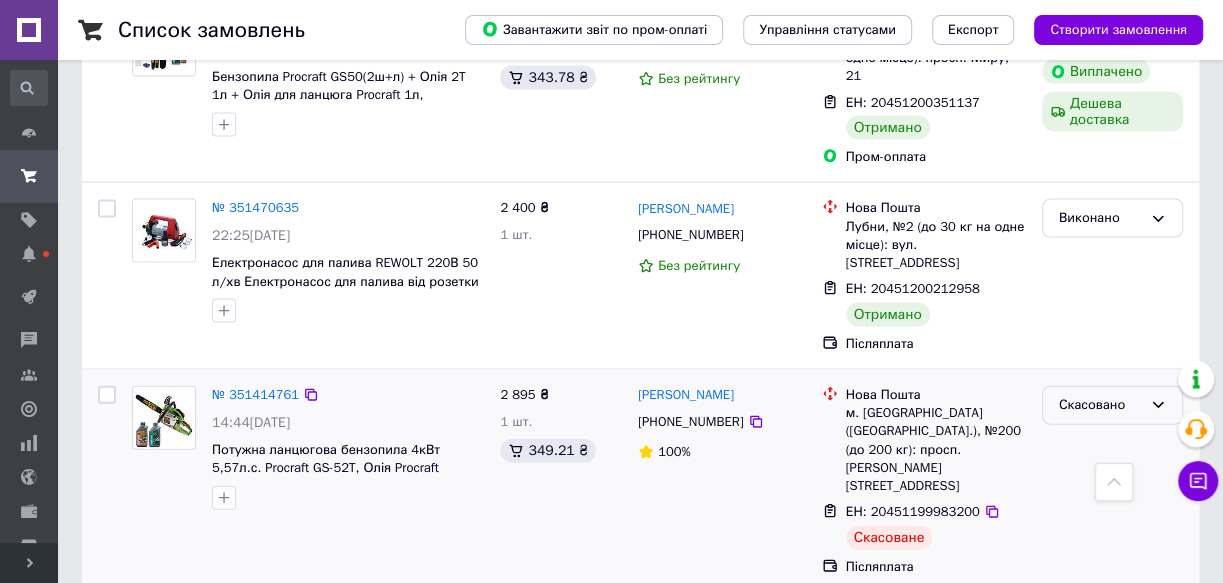 click 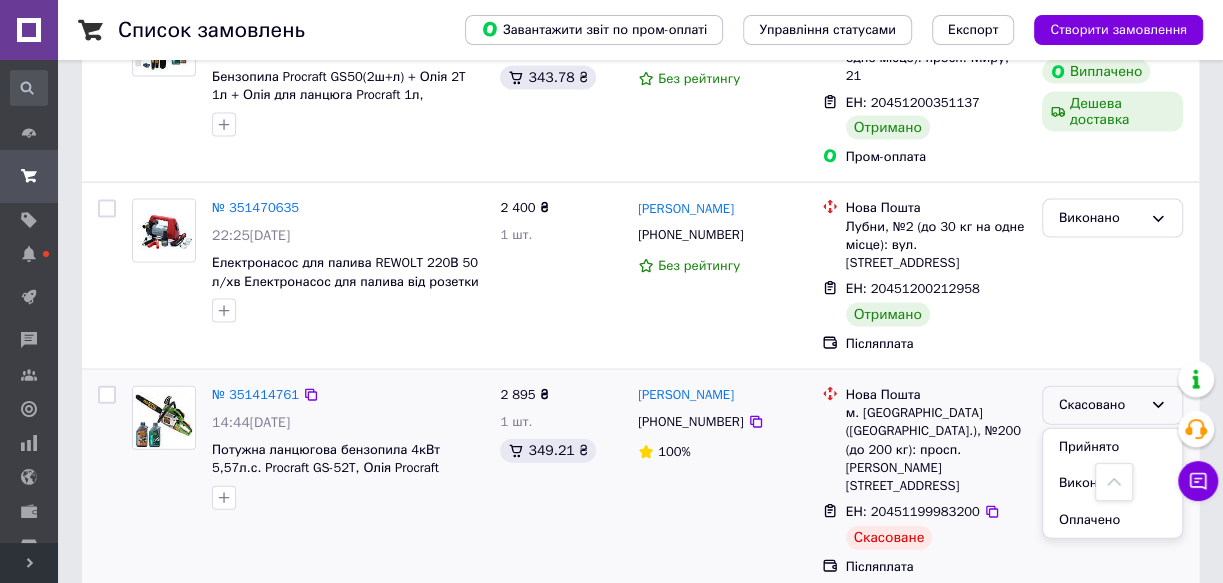 click on "Нова Пошта м. Київ (Київська обл.), №200 (до 200 кг): просп. Броварський, 31В ЕН: 20451199983200 Скасоване Післяплата" at bounding box center [924, 481] 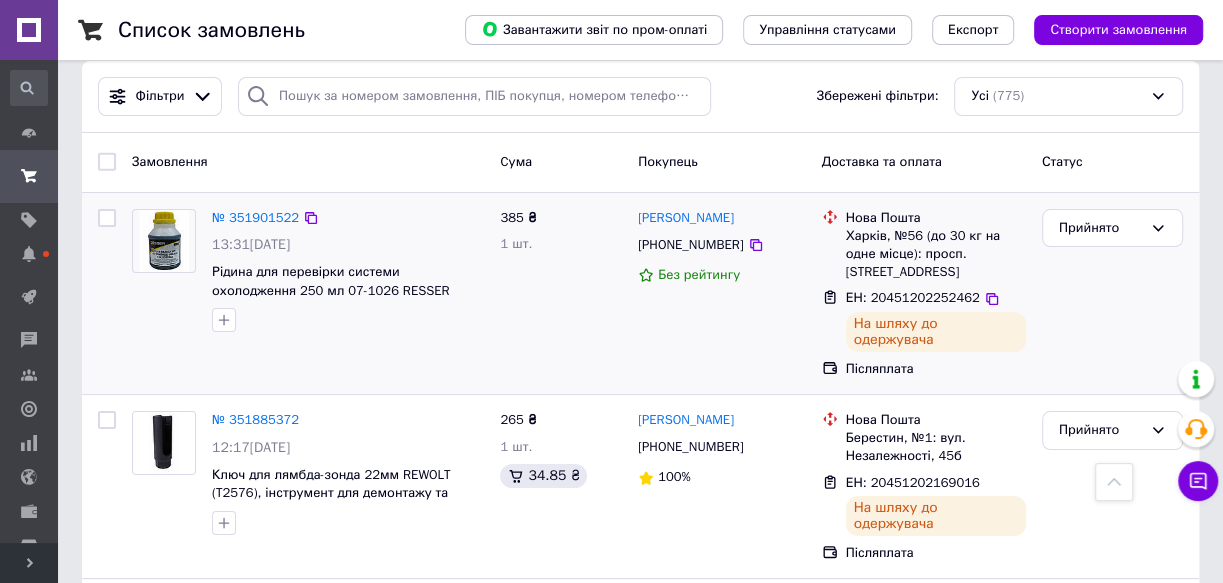 scroll, scrollTop: 0, scrollLeft: 0, axis: both 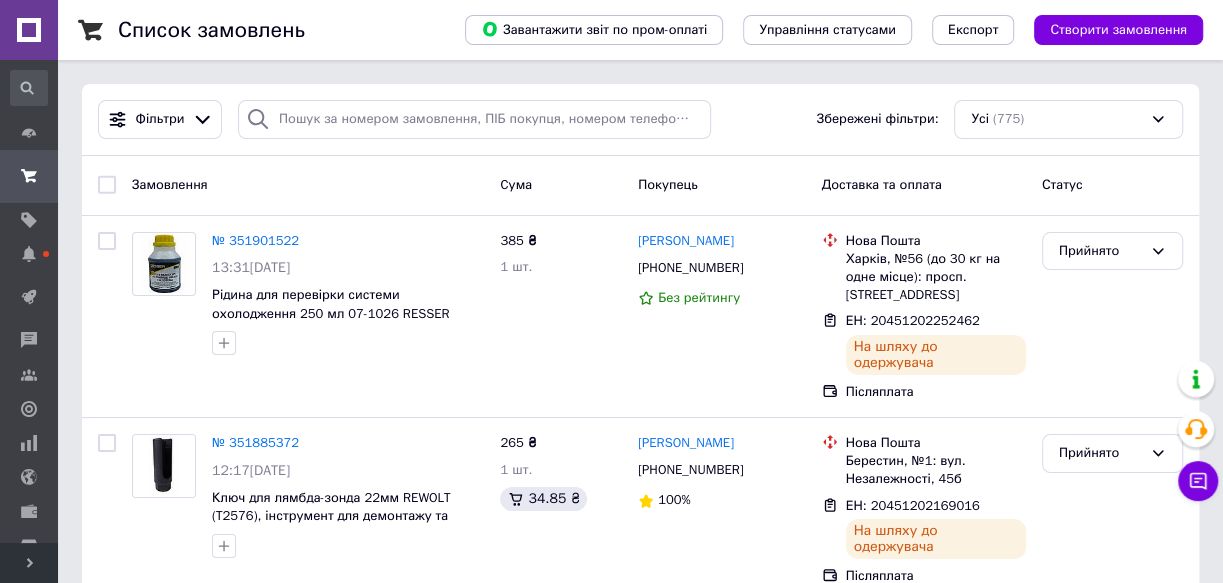 click 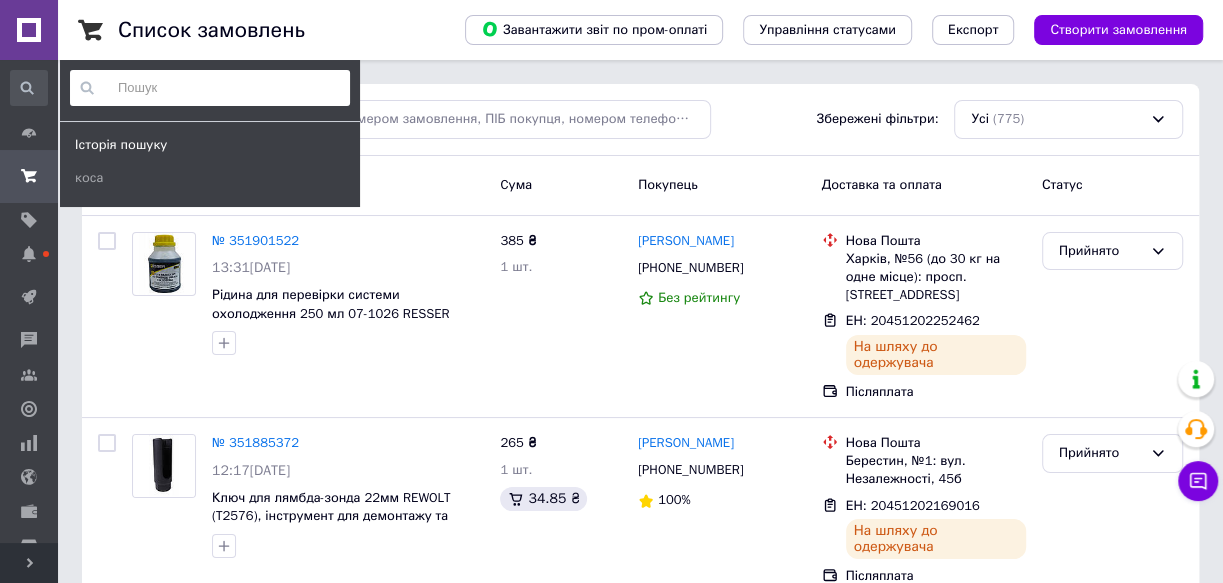 click on "Список замовлень" at bounding box center (271, 30) 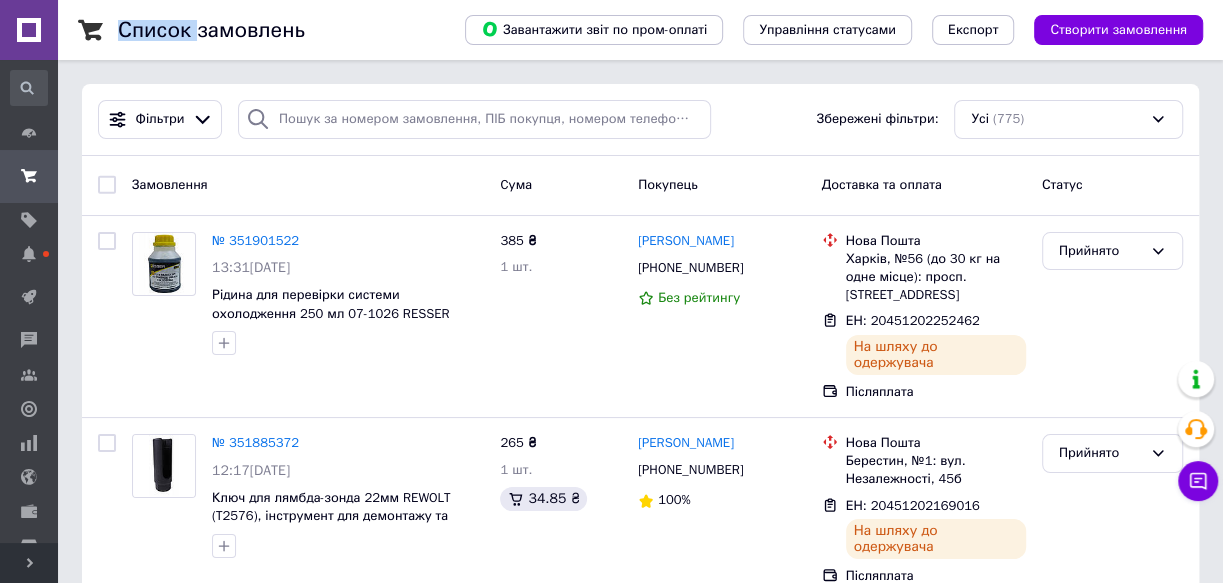 click on "Список замовлень" at bounding box center [271, 30] 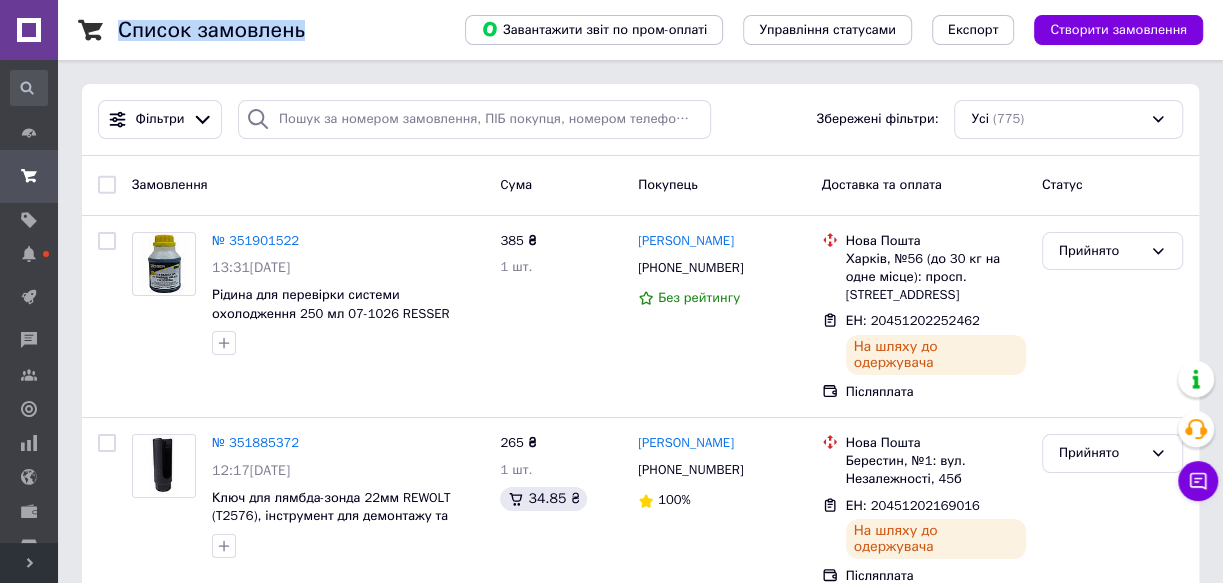 click on "Список замовлень" at bounding box center [271, 30] 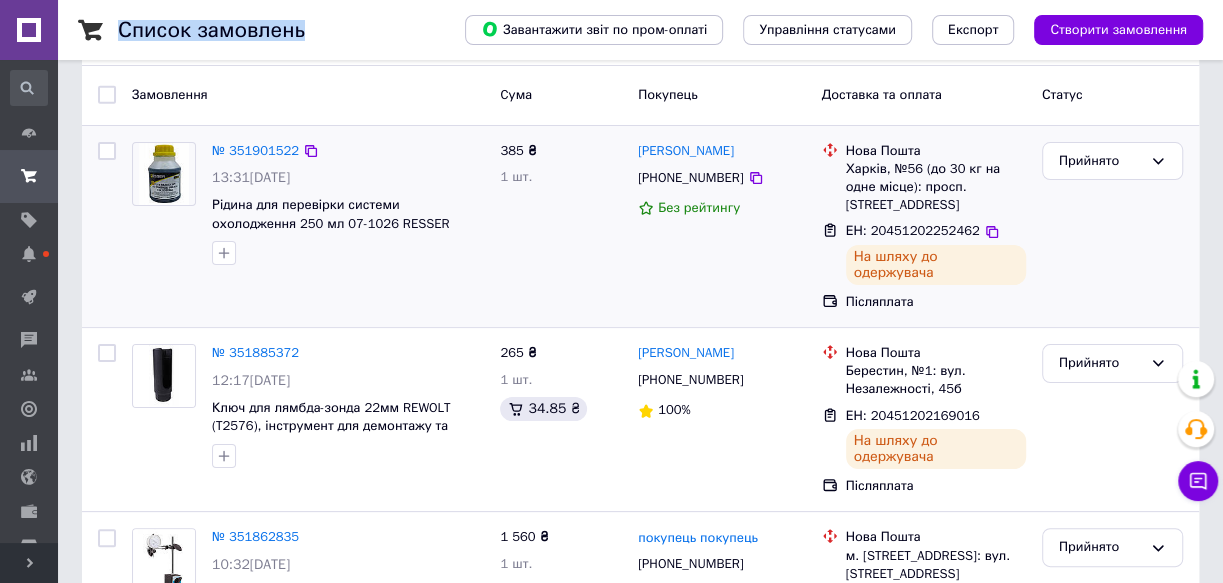 scroll, scrollTop: 0, scrollLeft: 0, axis: both 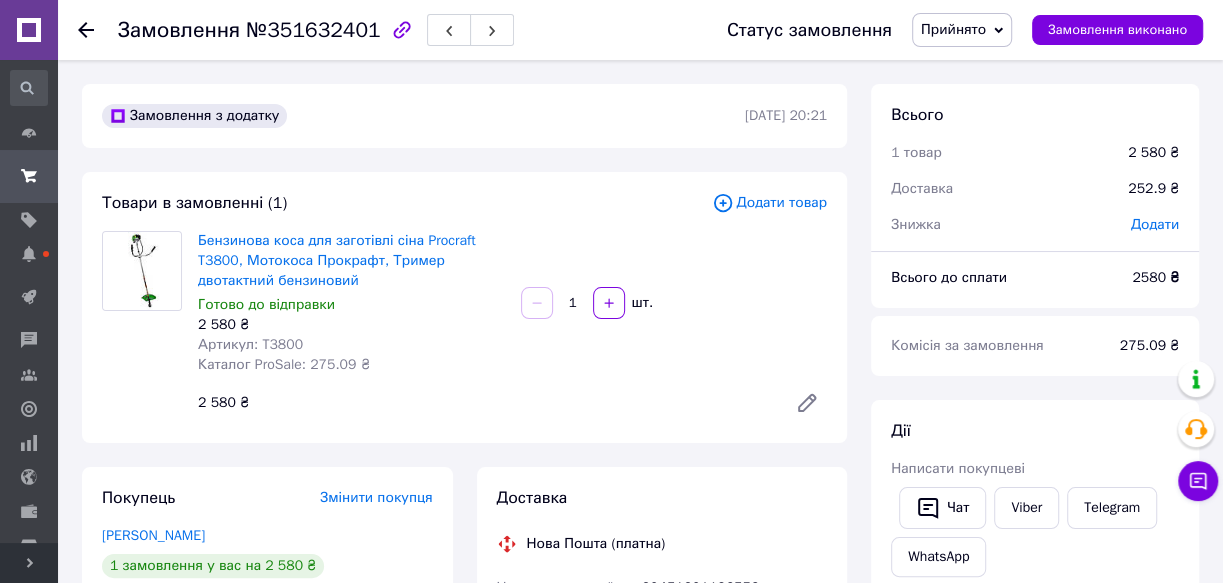 drag, startPoint x: 57, startPoint y: 7, endPoint x: 539, endPoint y: 59, distance: 484.79688 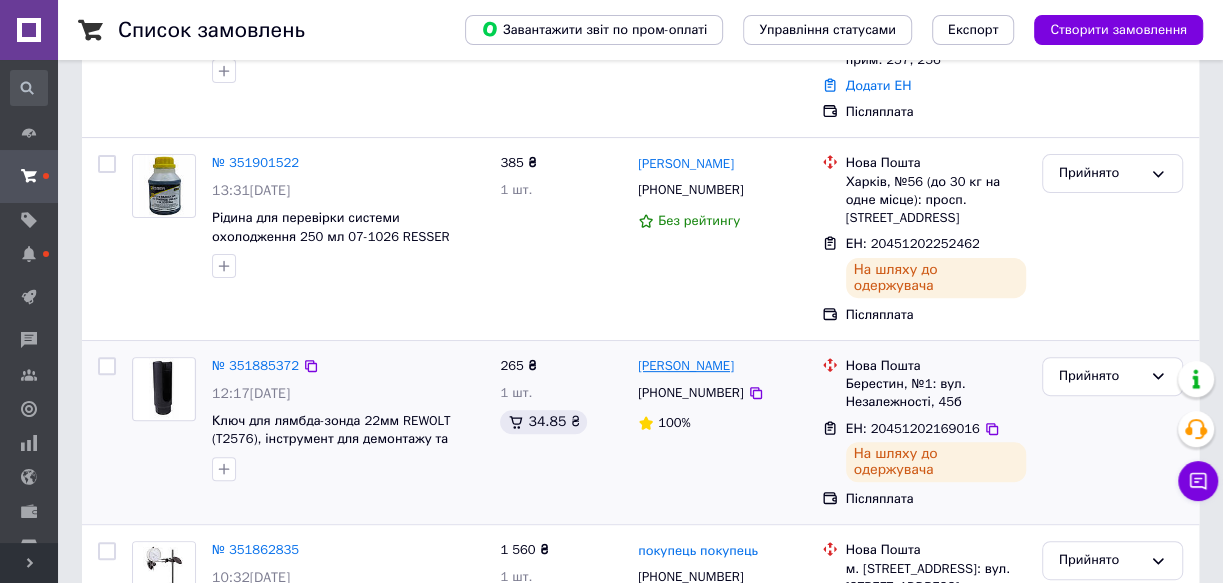 scroll, scrollTop: 0, scrollLeft: 0, axis: both 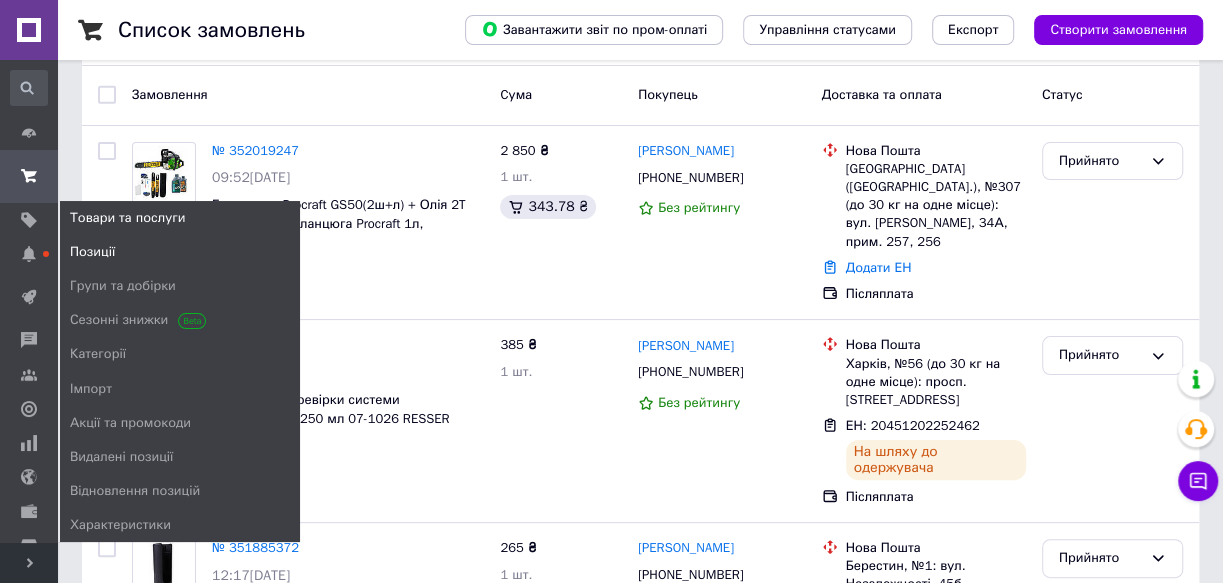click on "Позиції" at bounding box center (180, 252) 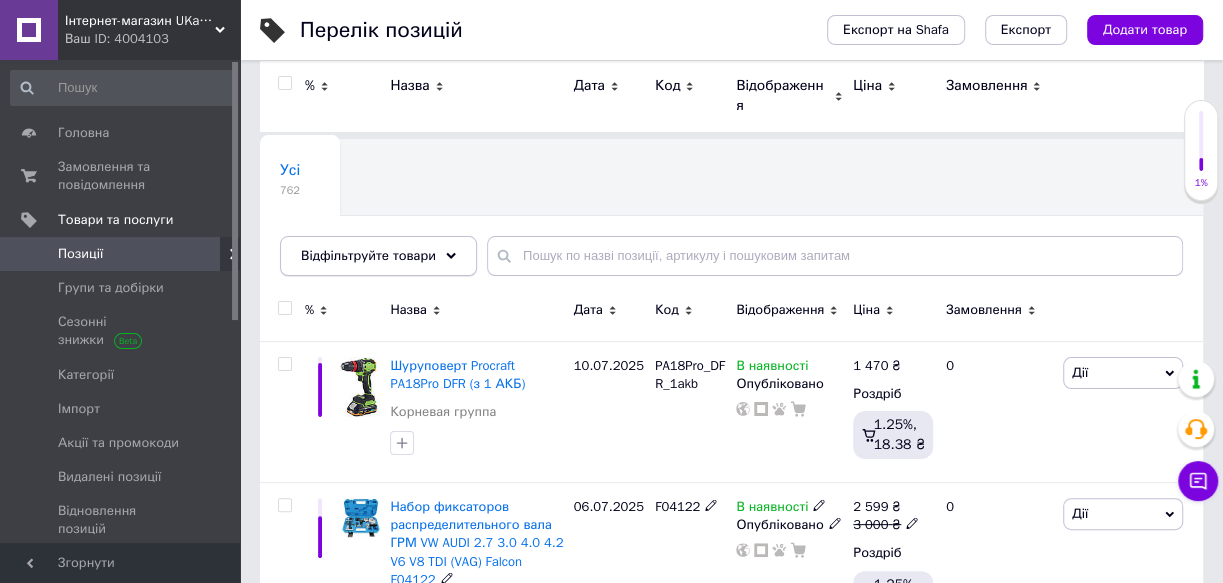 scroll, scrollTop: 0, scrollLeft: 0, axis: both 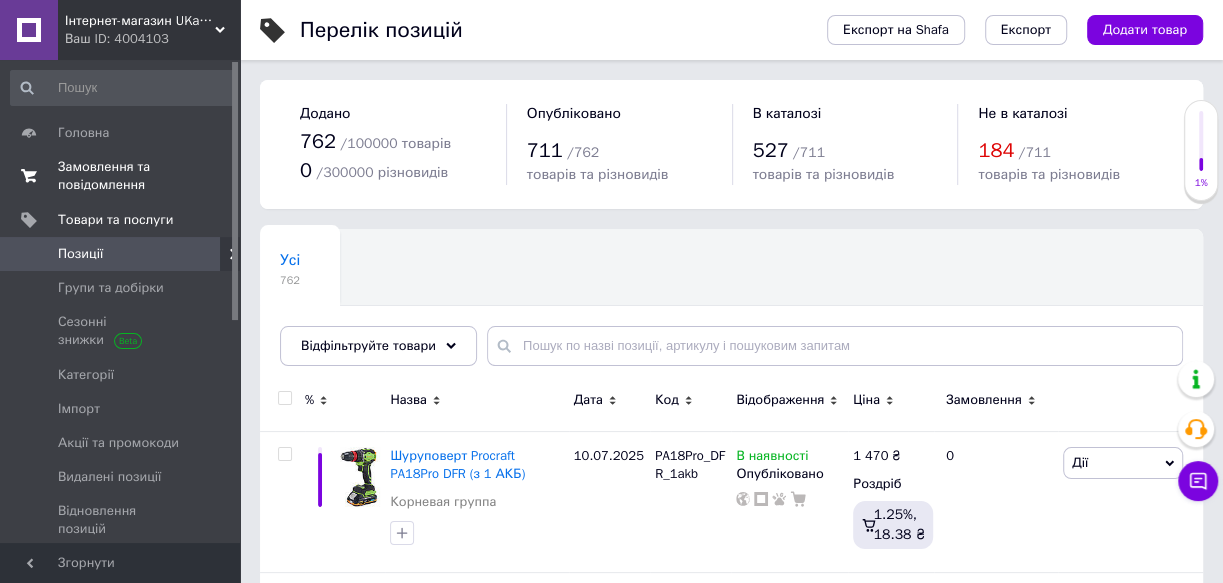 click on "Замовлення та повідомлення" at bounding box center [121, 176] 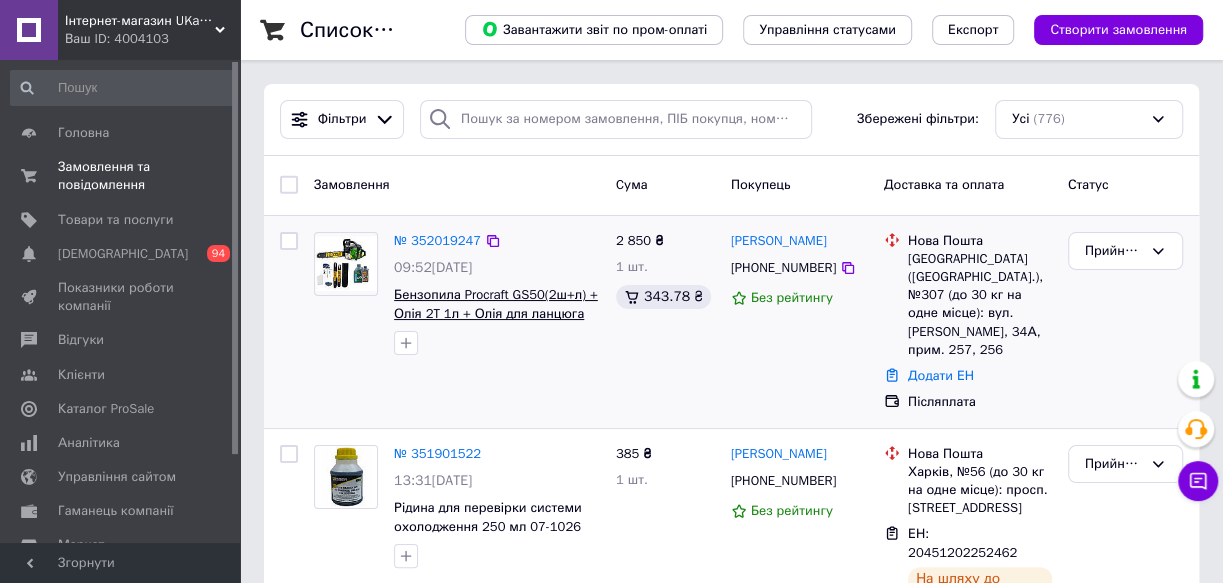scroll, scrollTop: 90, scrollLeft: 0, axis: vertical 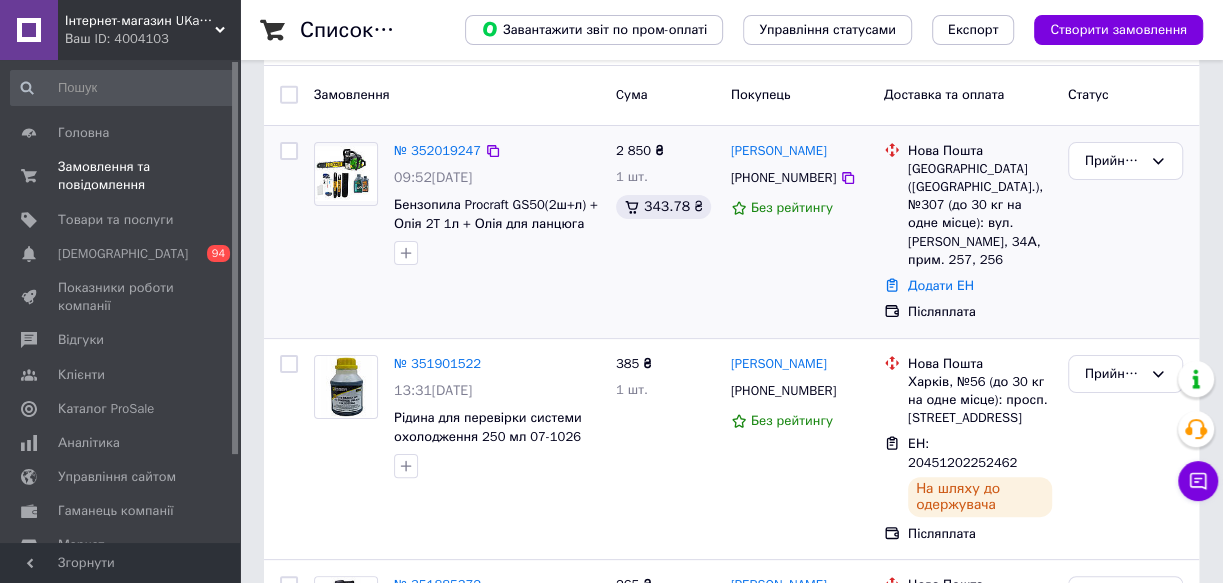 click at bounding box center (346, 174) 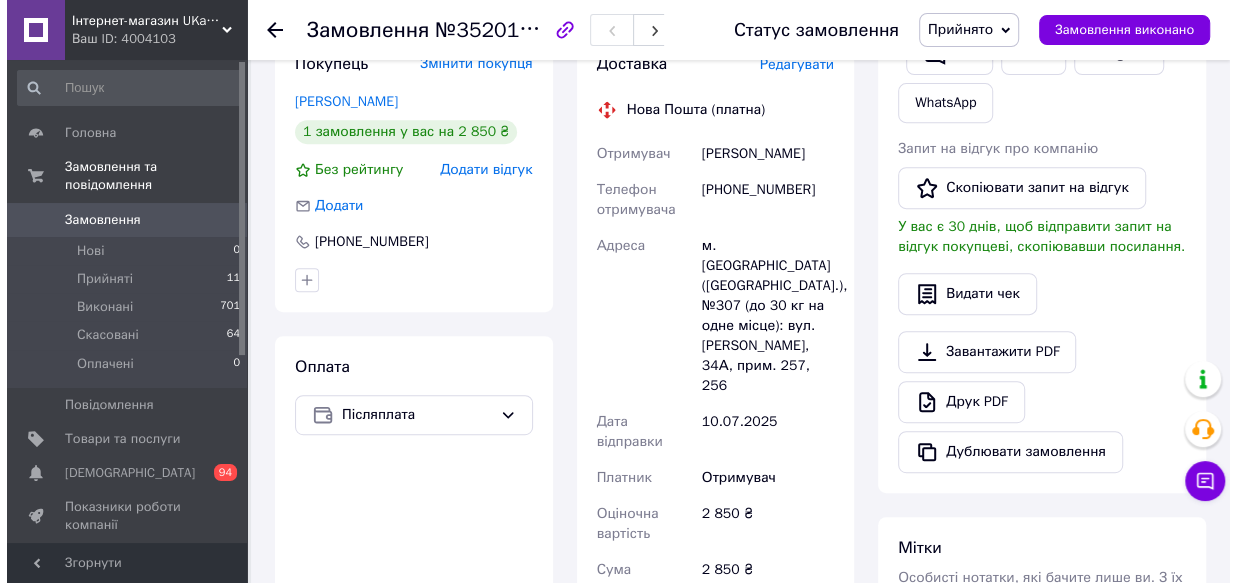 scroll, scrollTop: 363, scrollLeft: 0, axis: vertical 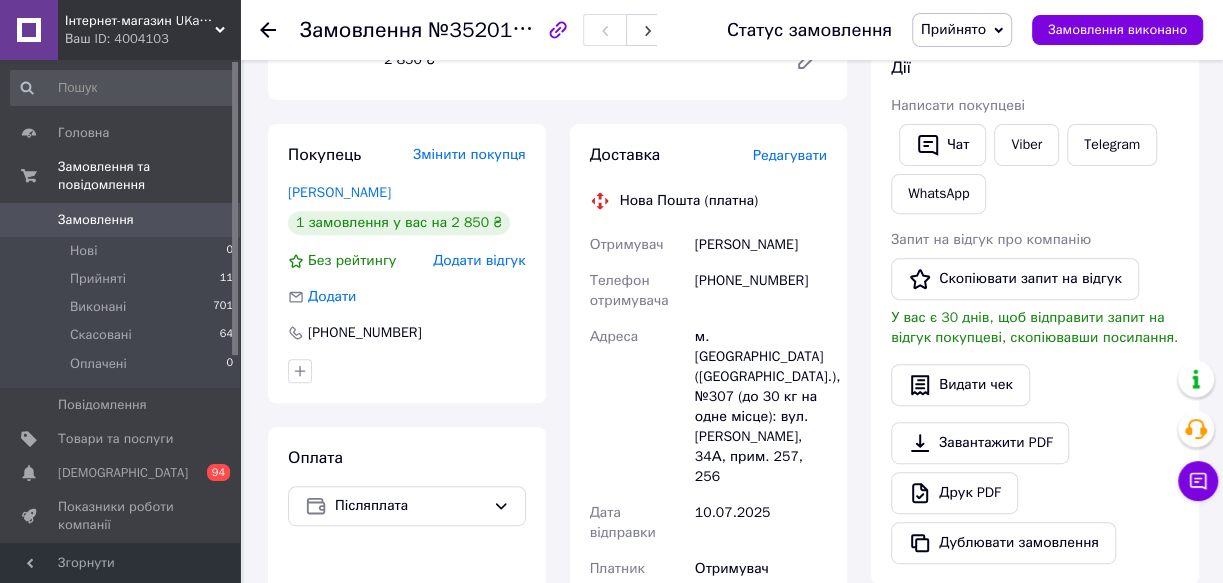 click on "Редагувати" at bounding box center [790, 155] 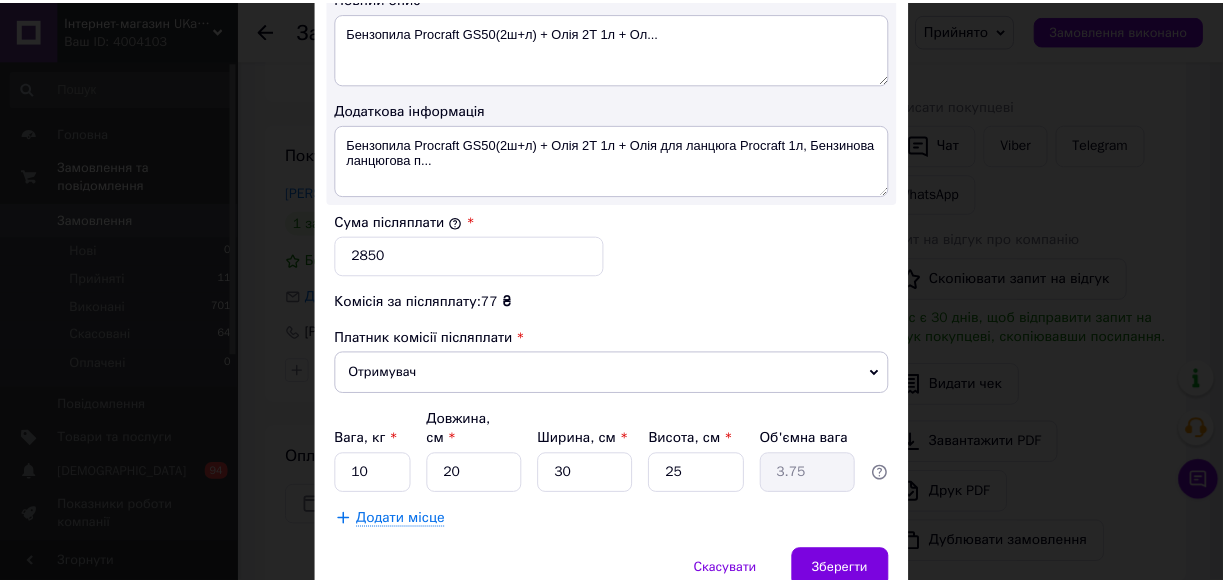 scroll, scrollTop: 1163, scrollLeft: 0, axis: vertical 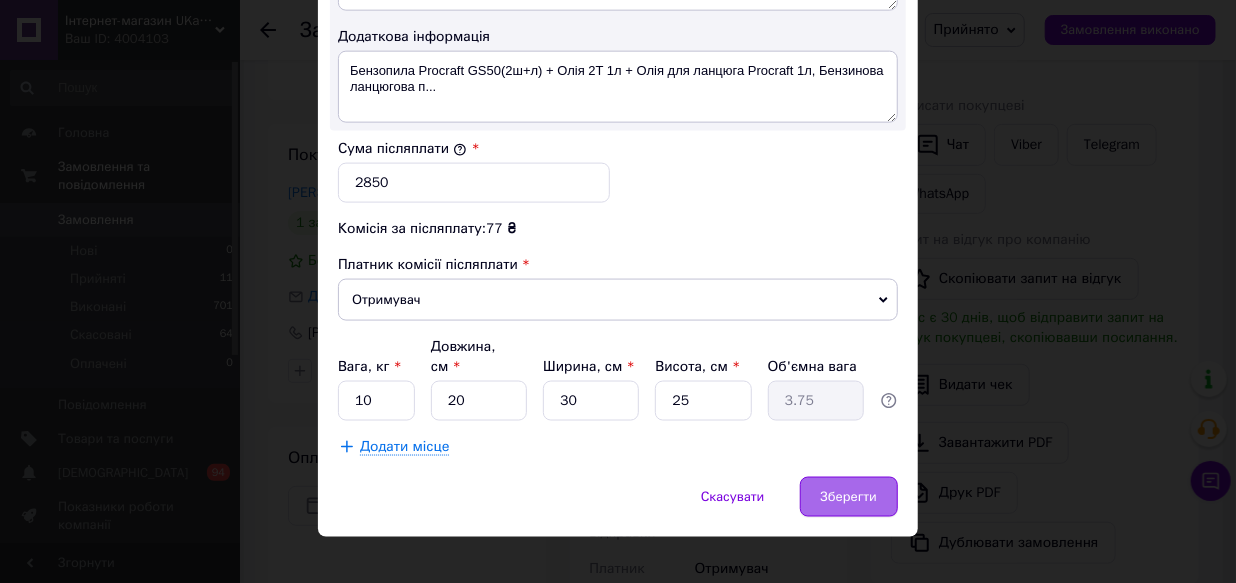click on "Зберегти" at bounding box center [849, 497] 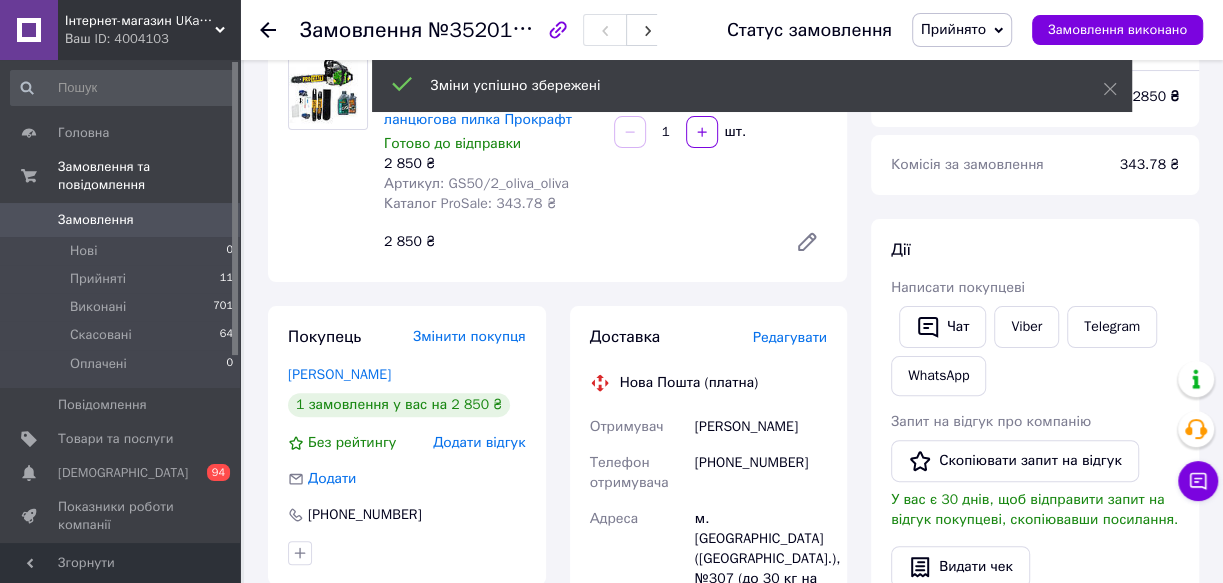 scroll, scrollTop: 90, scrollLeft: 0, axis: vertical 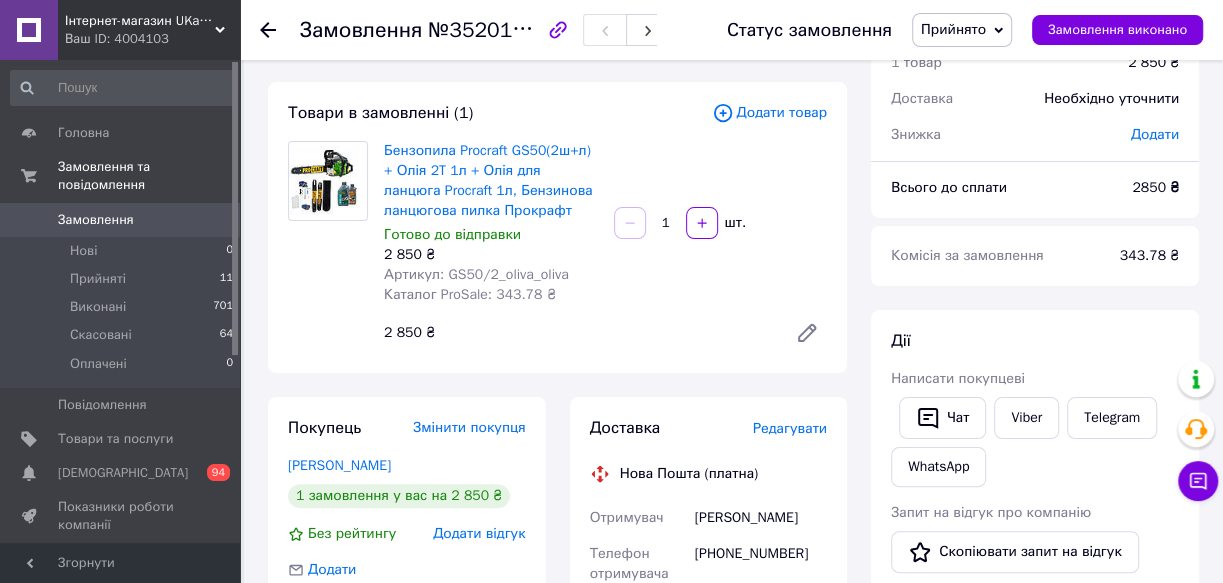 click on "Артикул: GS50/2_oliva_oliva" at bounding box center [476, 274] 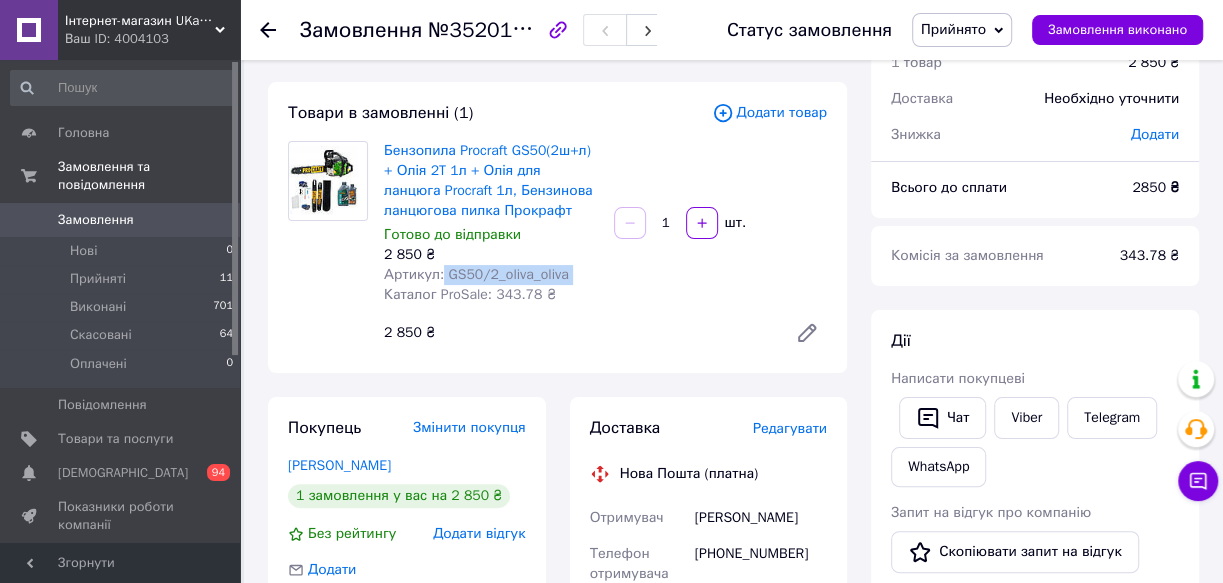 copy on "GS50/2_oliva_oliva" 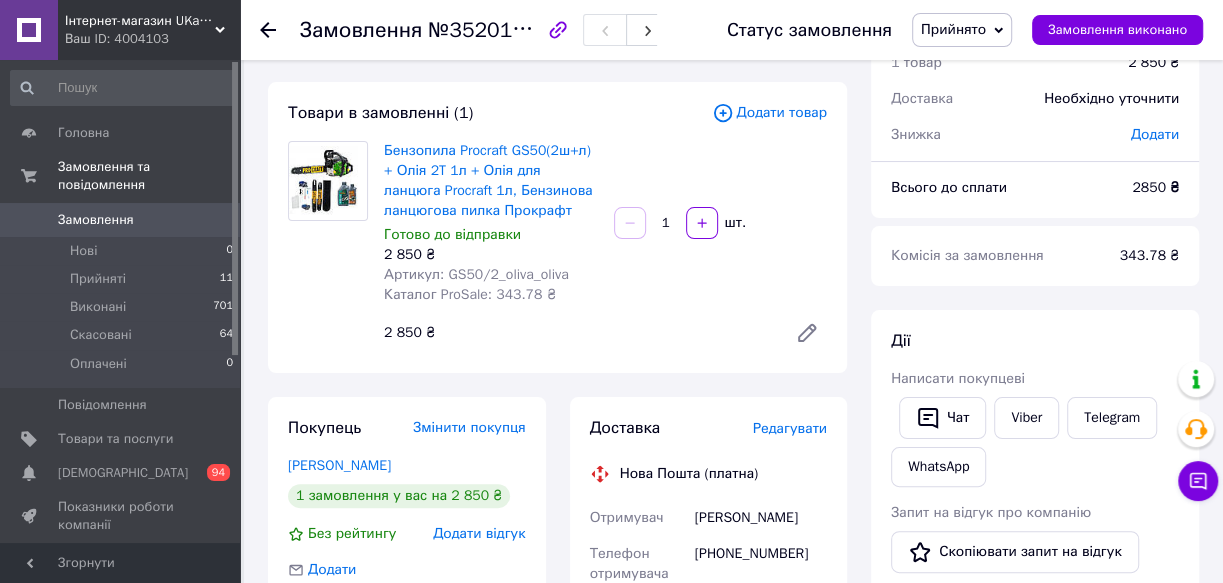 click on "Артикул: GS50/2_oliva_oliva" at bounding box center (491, 275) 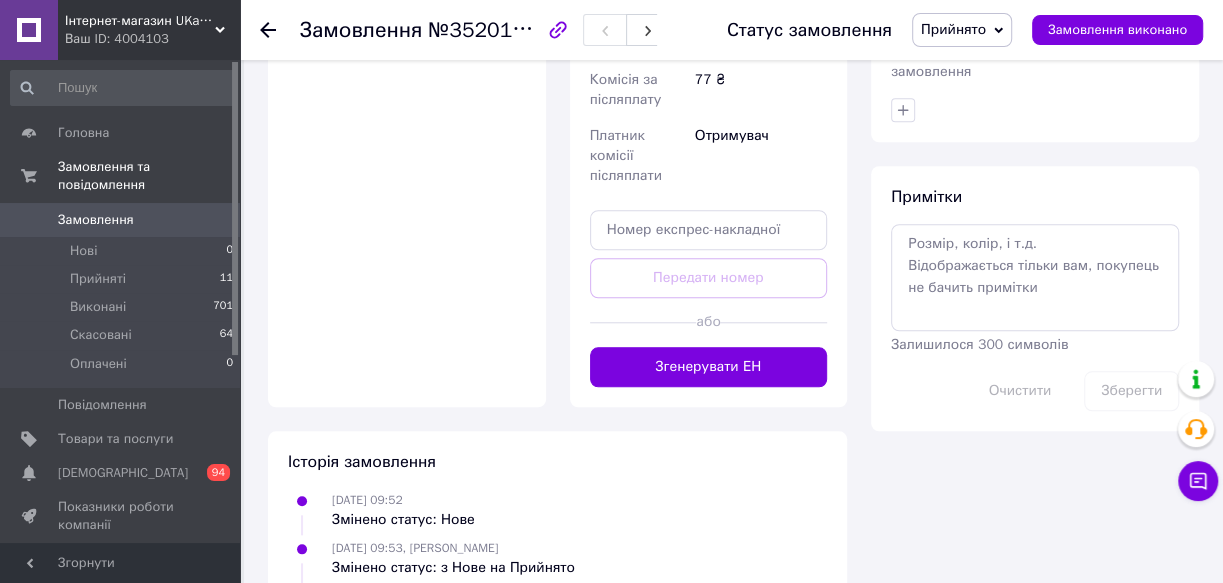 scroll, scrollTop: 1090, scrollLeft: 0, axis: vertical 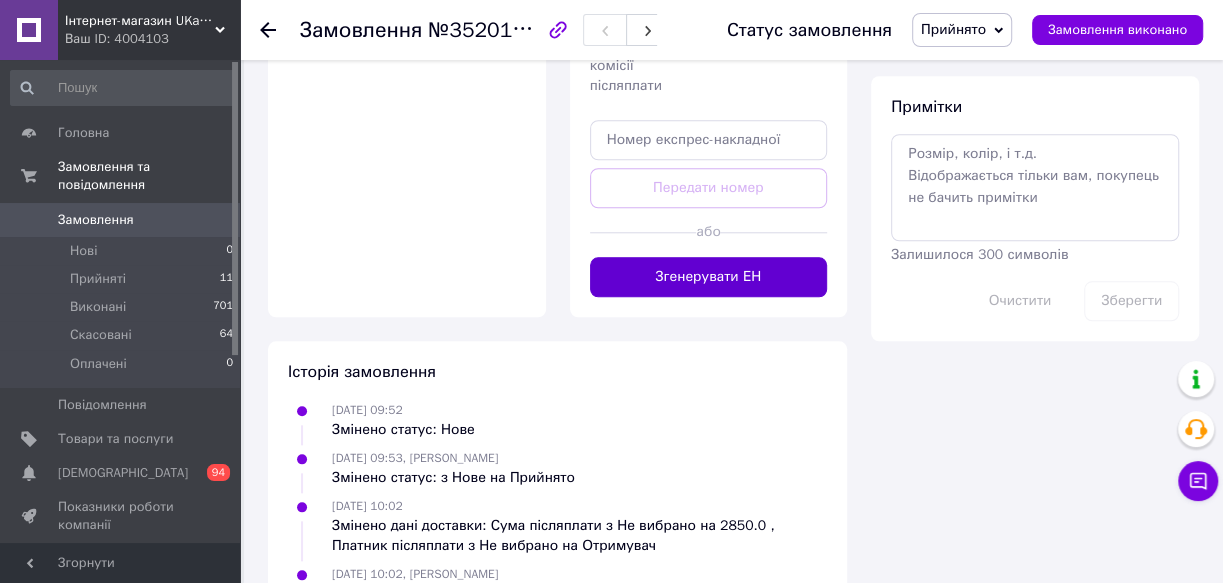 click on "Згенерувати ЕН" at bounding box center [709, 277] 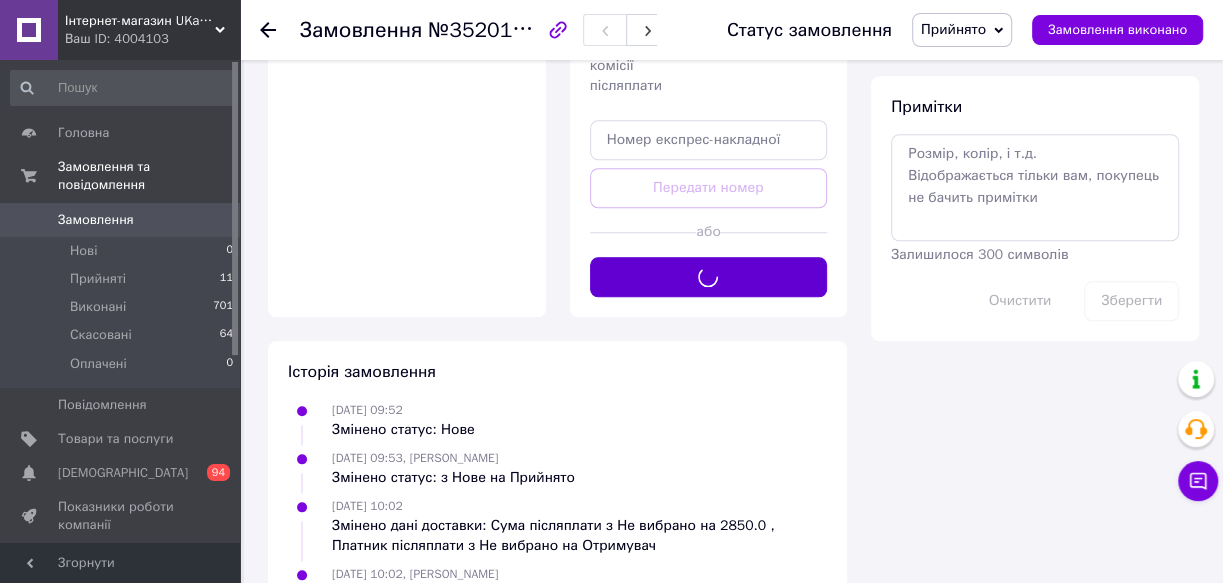 click on "Доставка Редагувати Нова Пошта (платна) Отримувач Левицкий Артем Телефон отримувача +380679009899 Адреса м. Київ (Київська обл.), №307 (до 30 кг на одне місце): вул. Сергія Данченка, 34А, прим. 257, 256 Дата відправки 10.07.2025 Платник Отримувач Оціночна вартість 2 850 ₴ Сума післяплати 2 850 ₴ Комісія за післяплату 77 ₴ Платник комісії післяплати Отримувач Передати номер або Згенерувати ЕН" at bounding box center (709, -143) 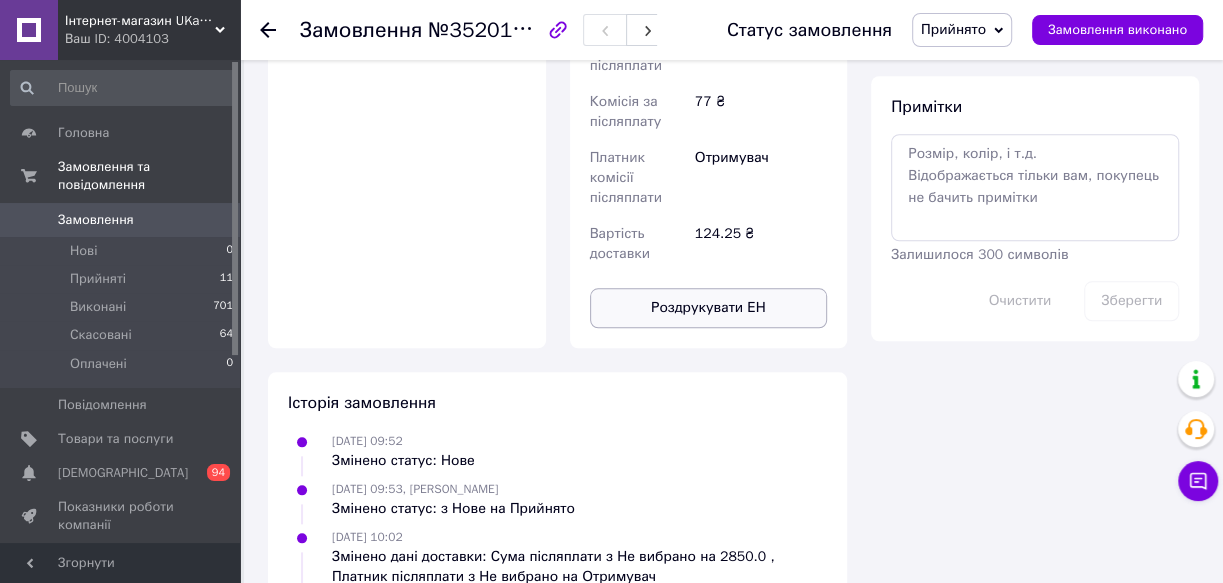 click on "Роздрукувати ЕН" at bounding box center [709, 308] 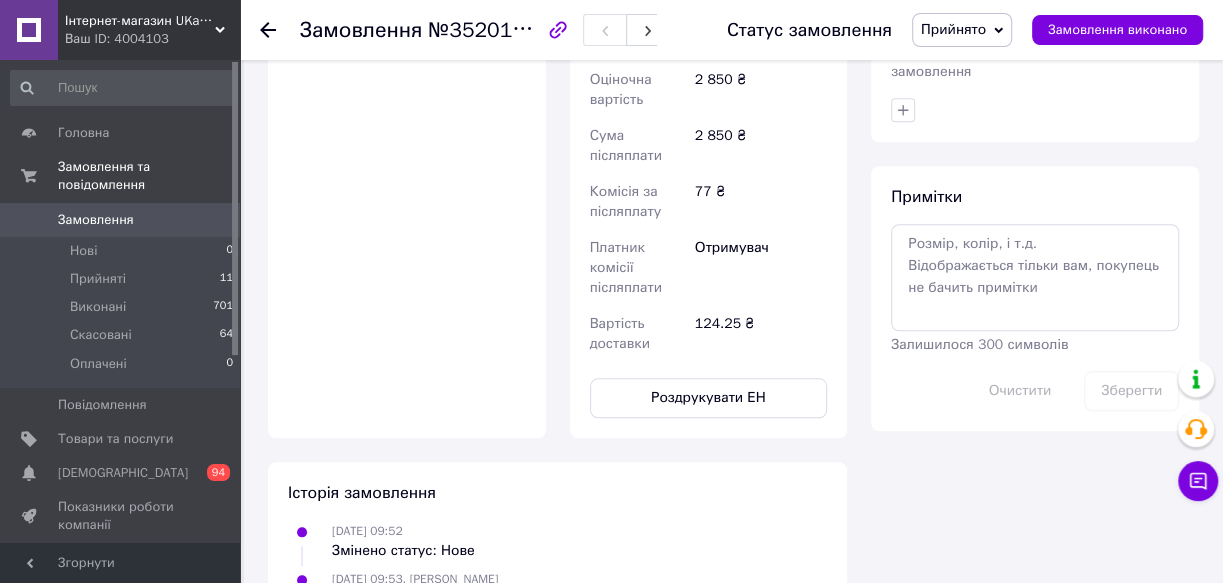 scroll, scrollTop: 1181, scrollLeft: 0, axis: vertical 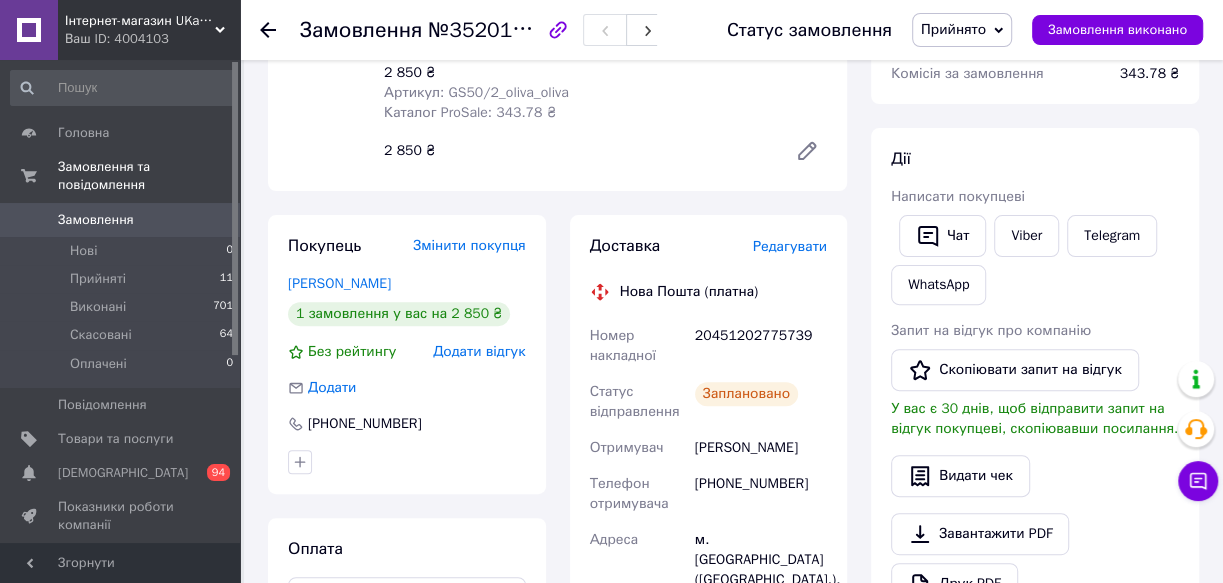 click on "20451202775739" at bounding box center [761, 346] 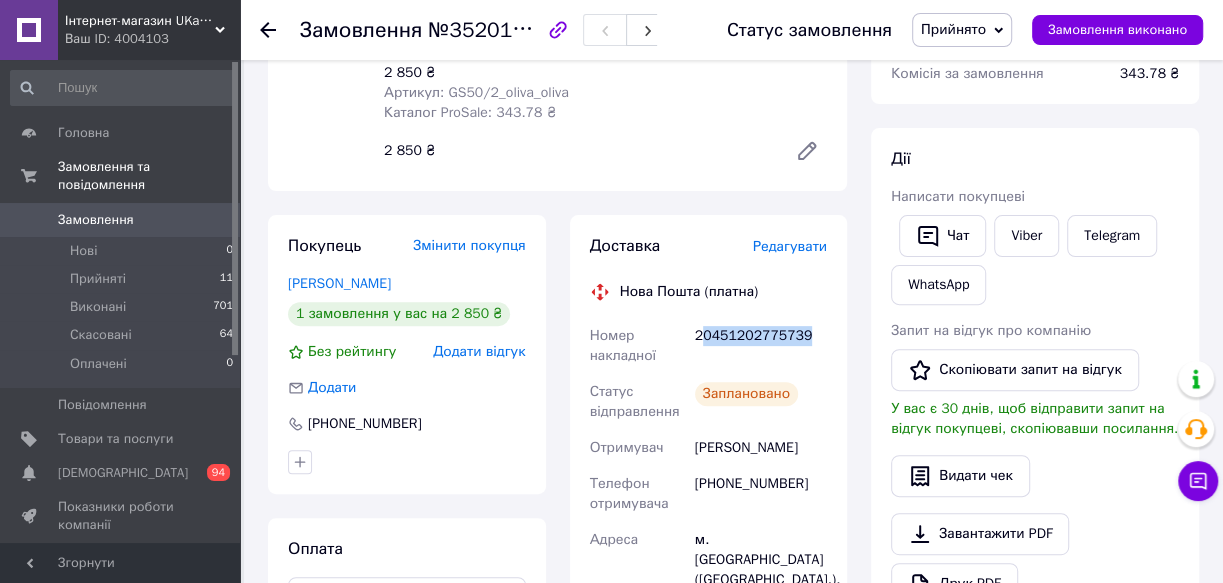 drag, startPoint x: 729, startPoint y: 335, endPoint x: 819, endPoint y: 335, distance: 90 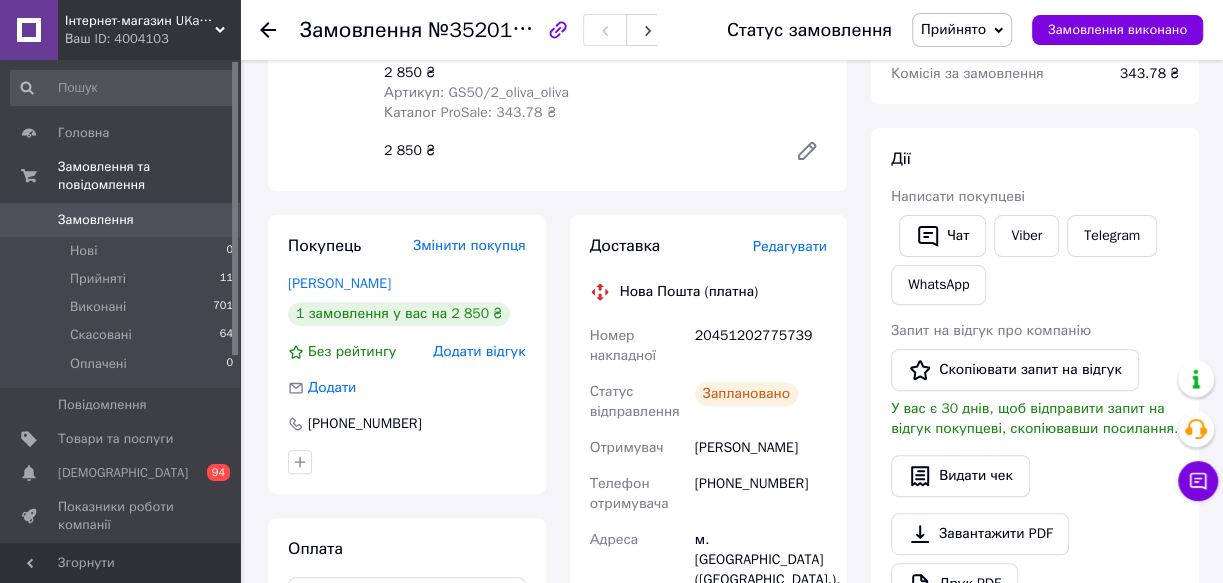 click on "20451202775739" at bounding box center [761, 346] 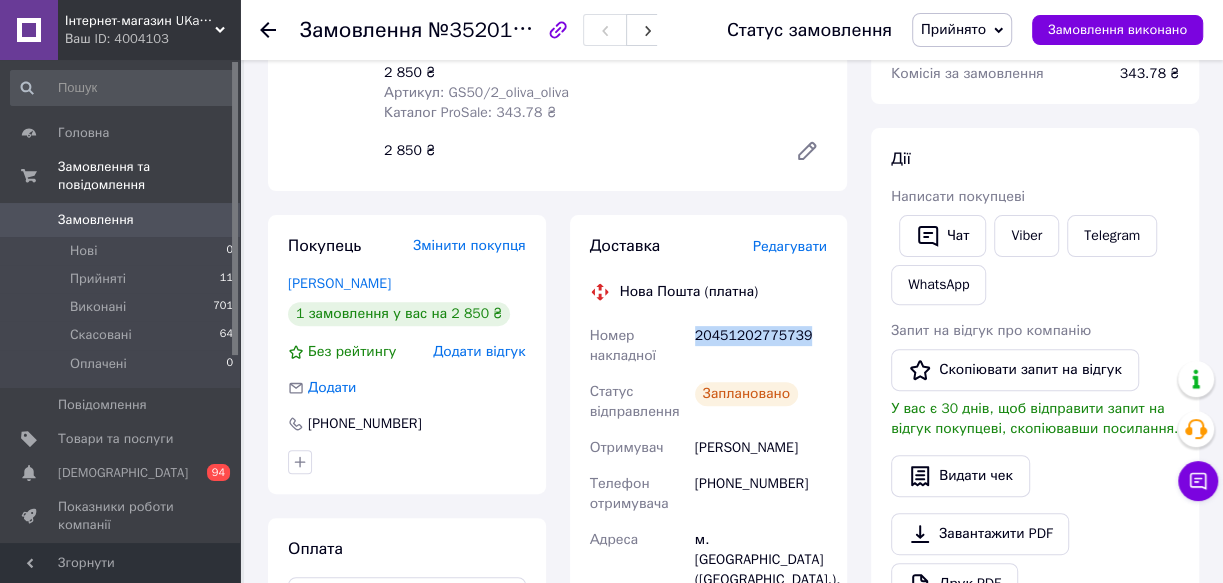 copy on "20451202775739" 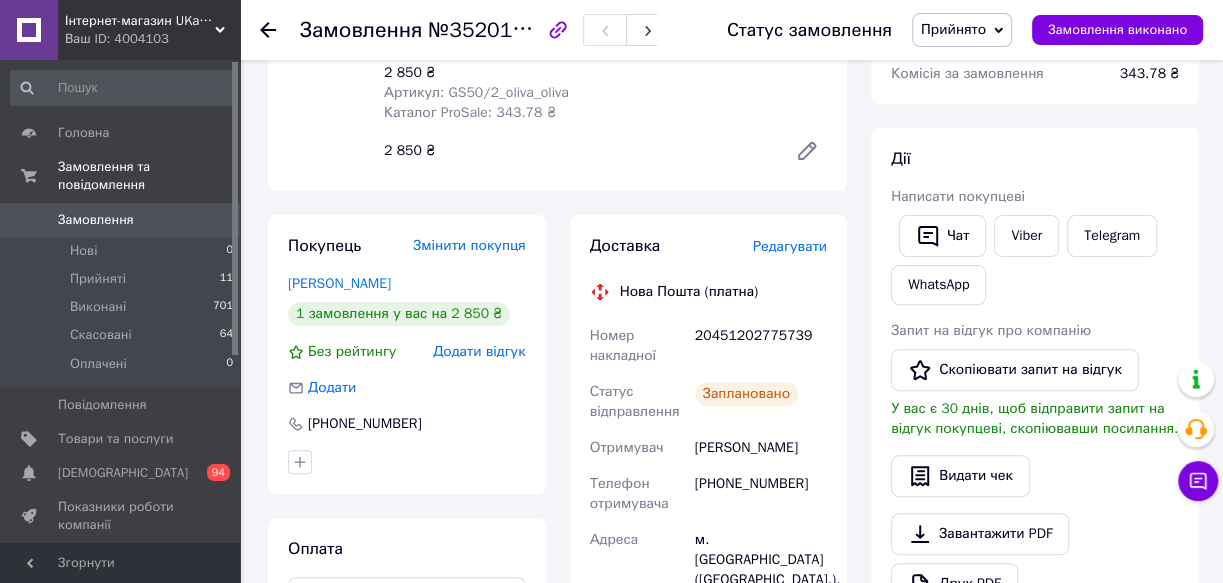 drag, startPoint x: 119, startPoint y: 0, endPoint x: 312, endPoint y: 155, distance: 247.53586 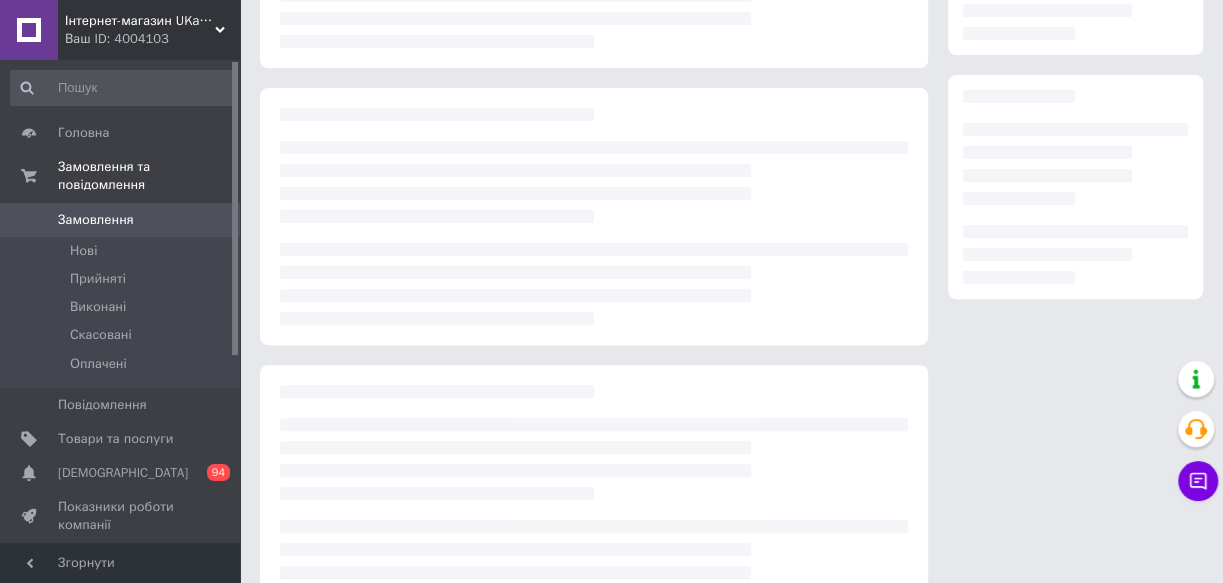 scroll, scrollTop: 272, scrollLeft: 0, axis: vertical 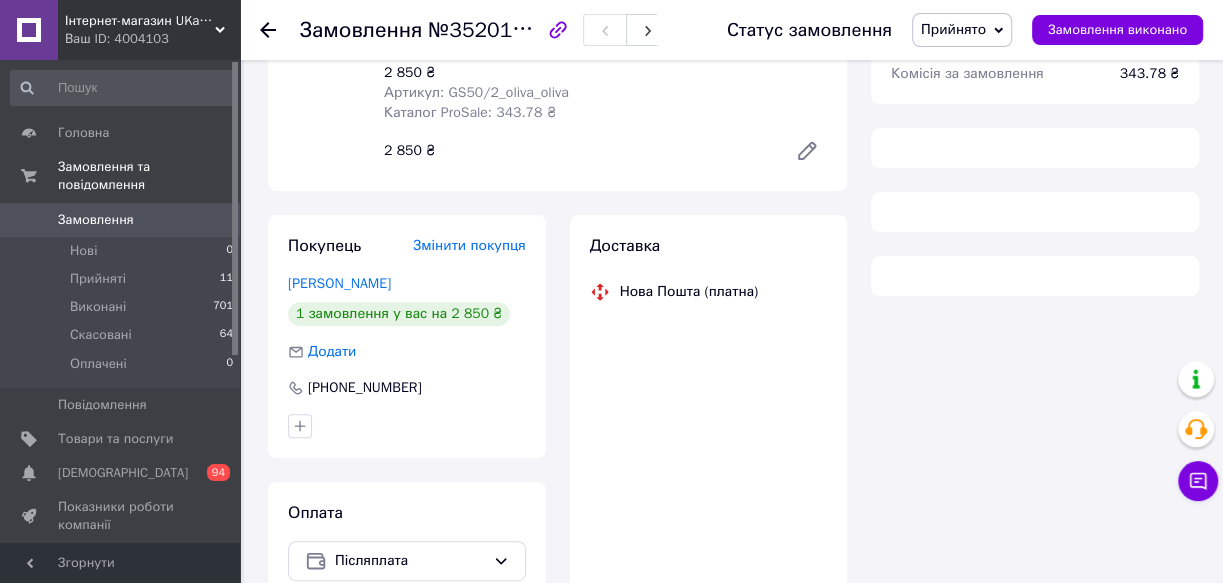 drag, startPoint x: 0, startPoint y: 0, endPoint x: 665, endPoint y: 95, distance: 671.75146 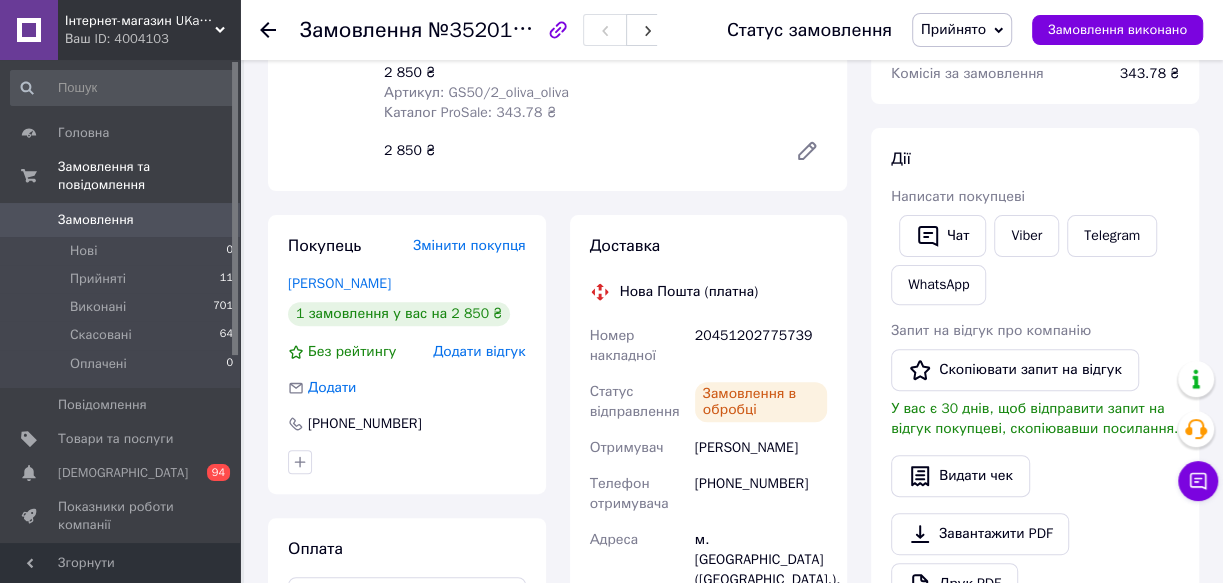 scroll, scrollTop: 0, scrollLeft: 0, axis: both 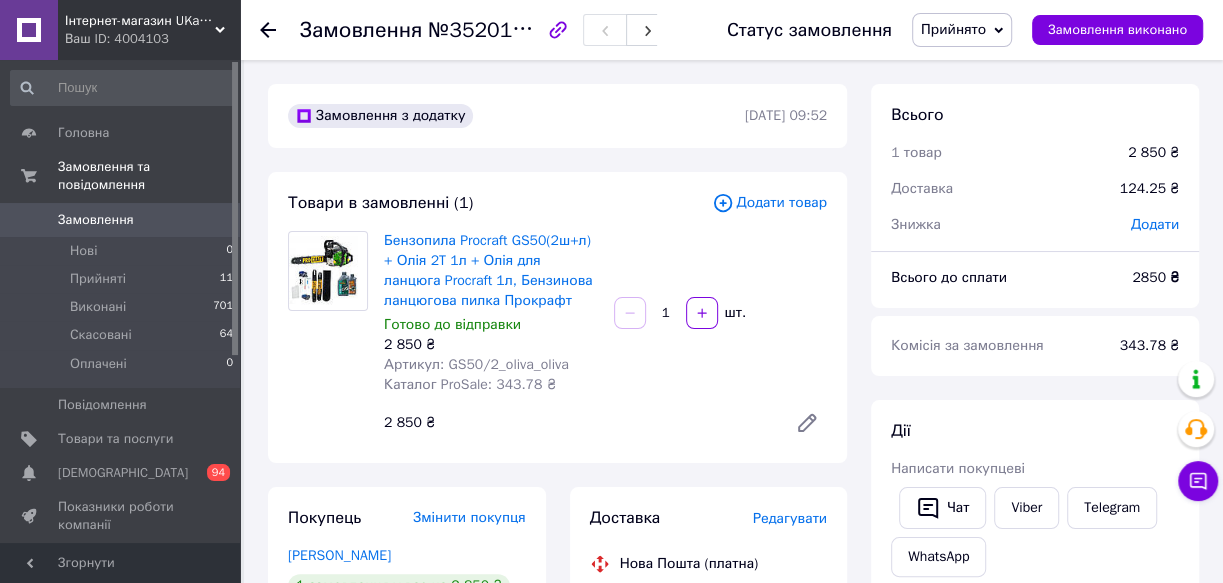 drag, startPoint x: 439, startPoint y: 363, endPoint x: 449, endPoint y: 362, distance: 10.049875 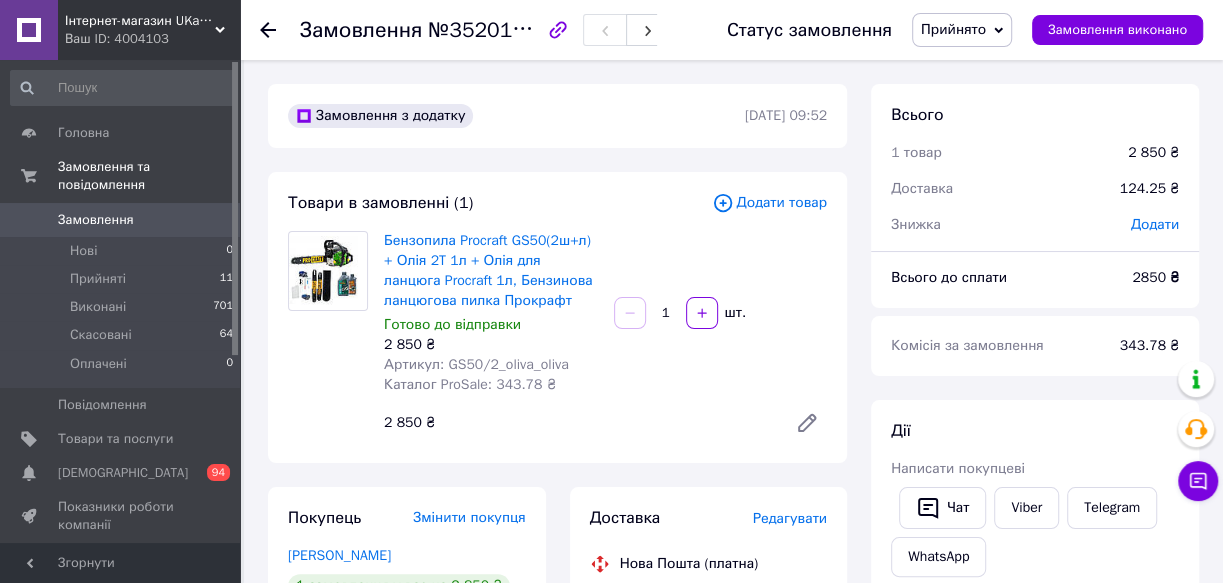 click on "Артикул: GS50/2_oliva_oliva" at bounding box center [491, 365] 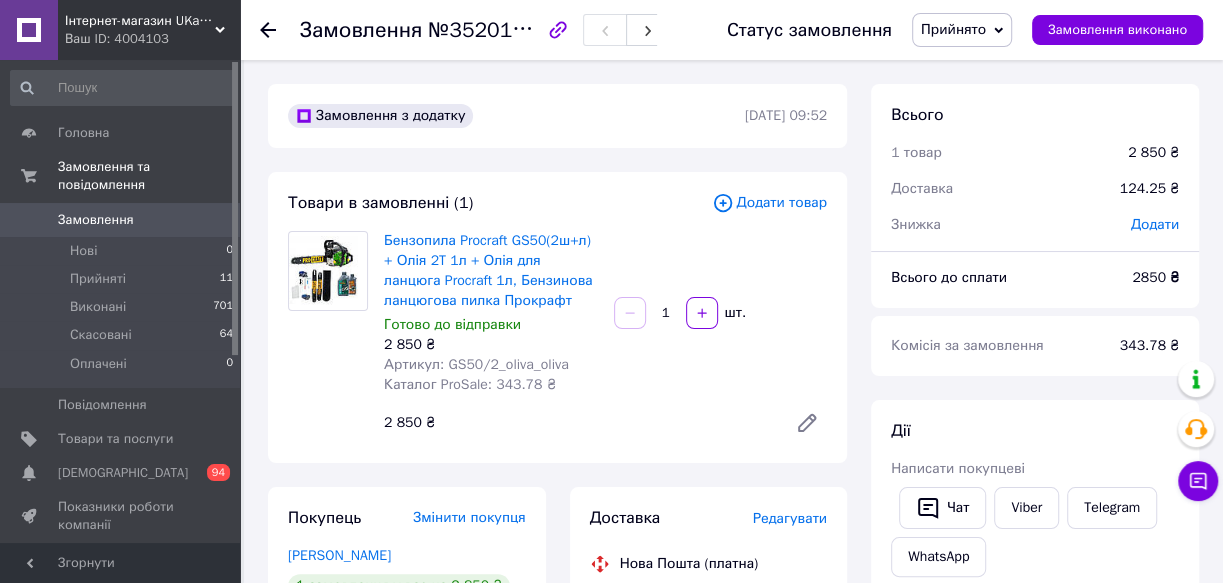 click on "Артикул: GS50/2_oliva_oliva" at bounding box center [476, 364] 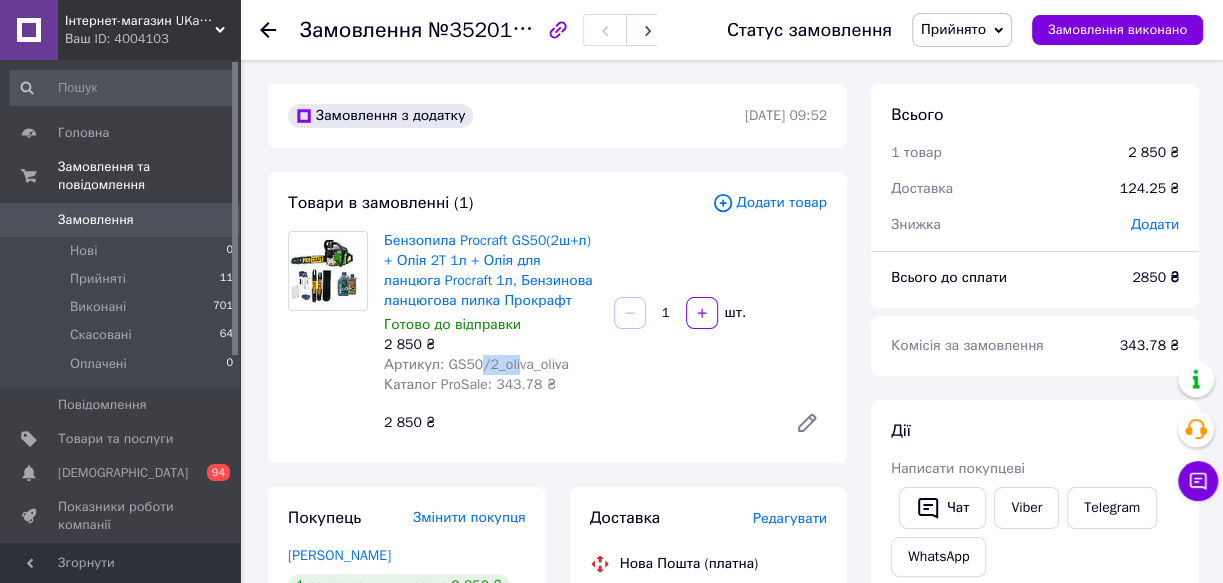 drag, startPoint x: 482, startPoint y: 365, endPoint x: 511, endPoint y: 366, distance: 29.017237 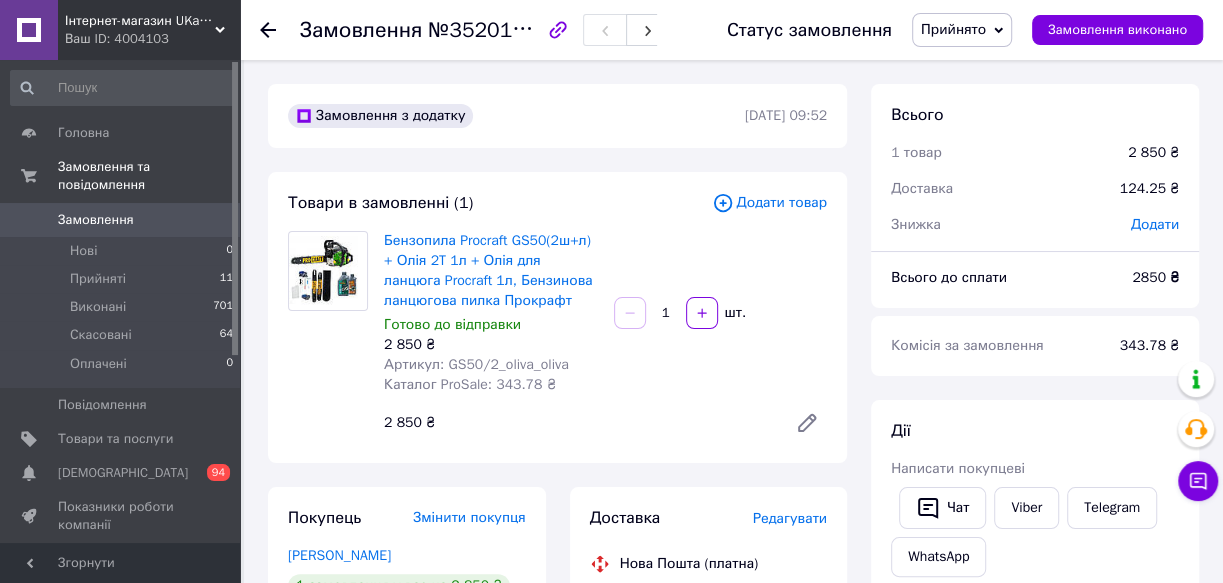 click on "Артикул: GS50/2_oliva_oliva" at bounding box center [476, 364] 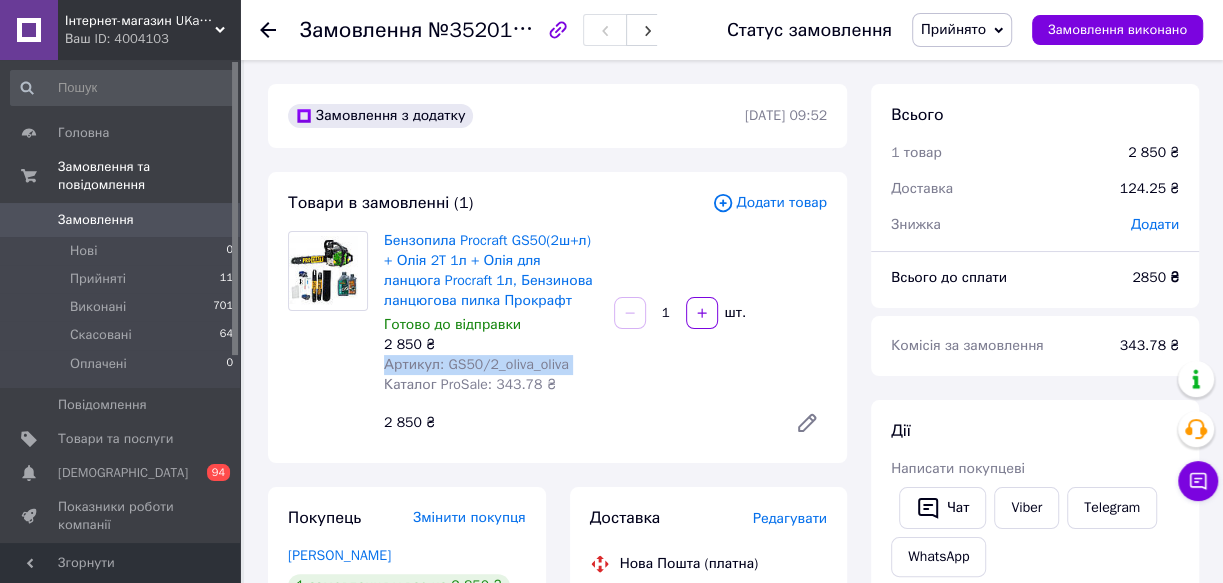 click on "Артикул: GS50/2_oliva_oliva" at bounding box center [476, 364] 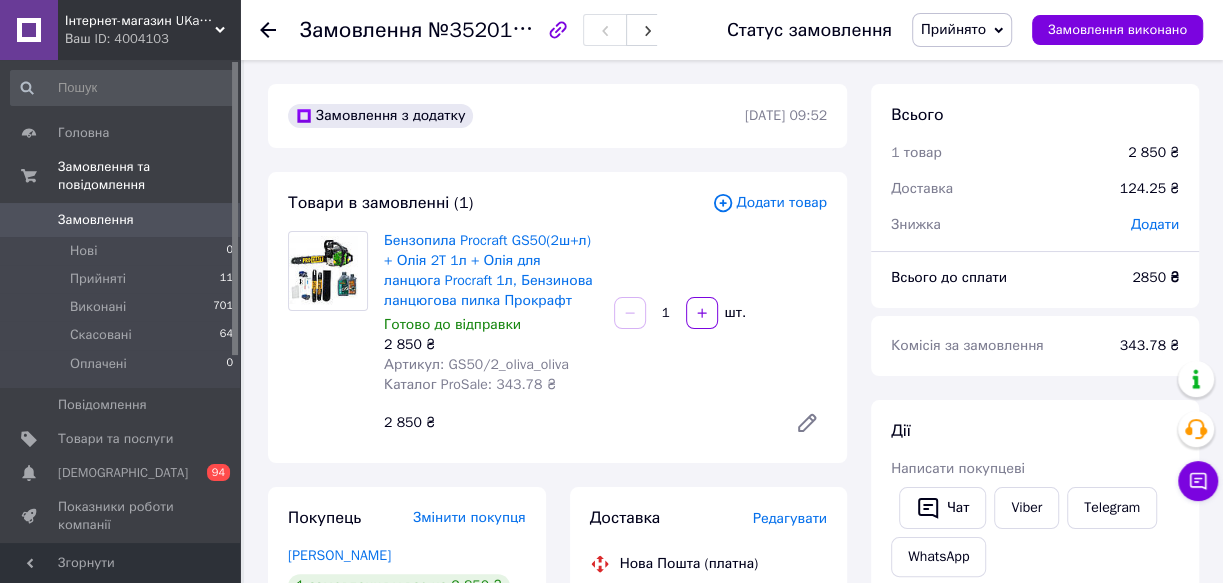 click on "Бензопила Procraft GS50(2ш+л) + Олія 2T 1л + Олія для ланцюга Procraft 1л, Бензинова ланцюгова пилка Прокрафт Готово до відправки 2 850 ₴ Артикул: GS50/2_oliva_oliva Каталог ProSale: 343.78 ₴  1   шт. 2 850 ₴" at bounding box center (605, 337) 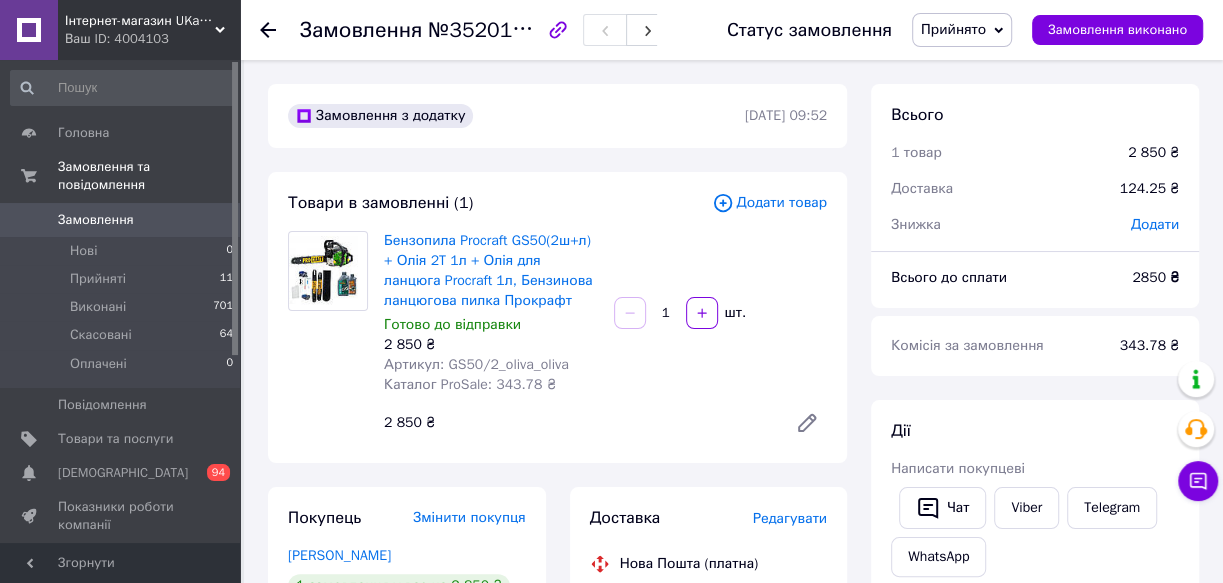 click on "Артикул: GS50/2_oliva_oliva" at bounding box center (476, 364) 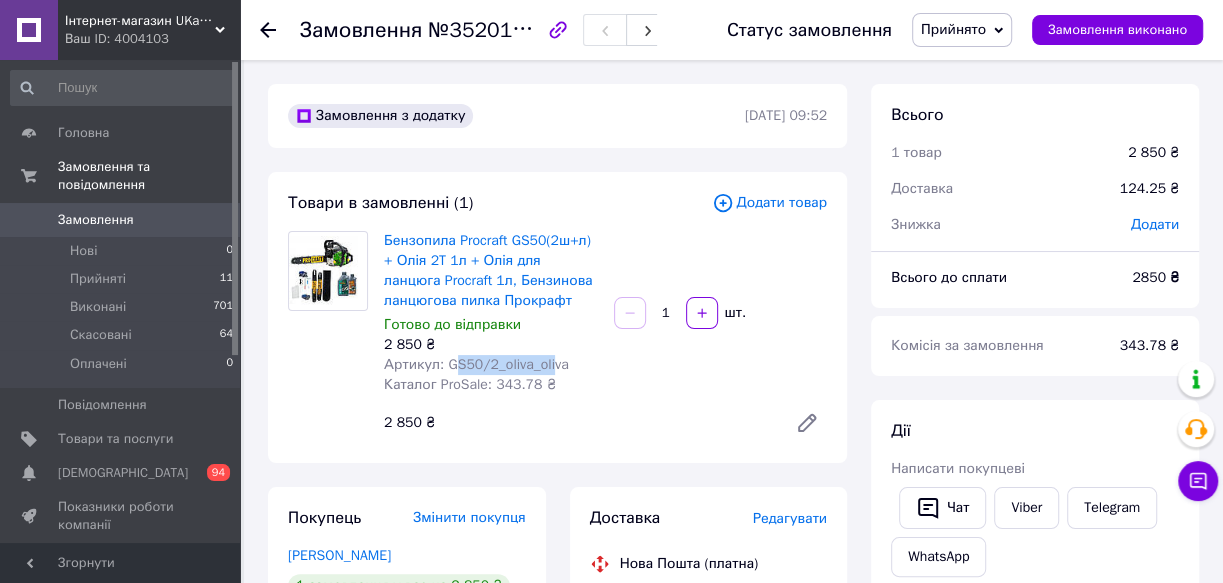 drag, startPoint x: 478, startPoint y: 365, endPoint x: 542, endPoint y: 365, distance: 64 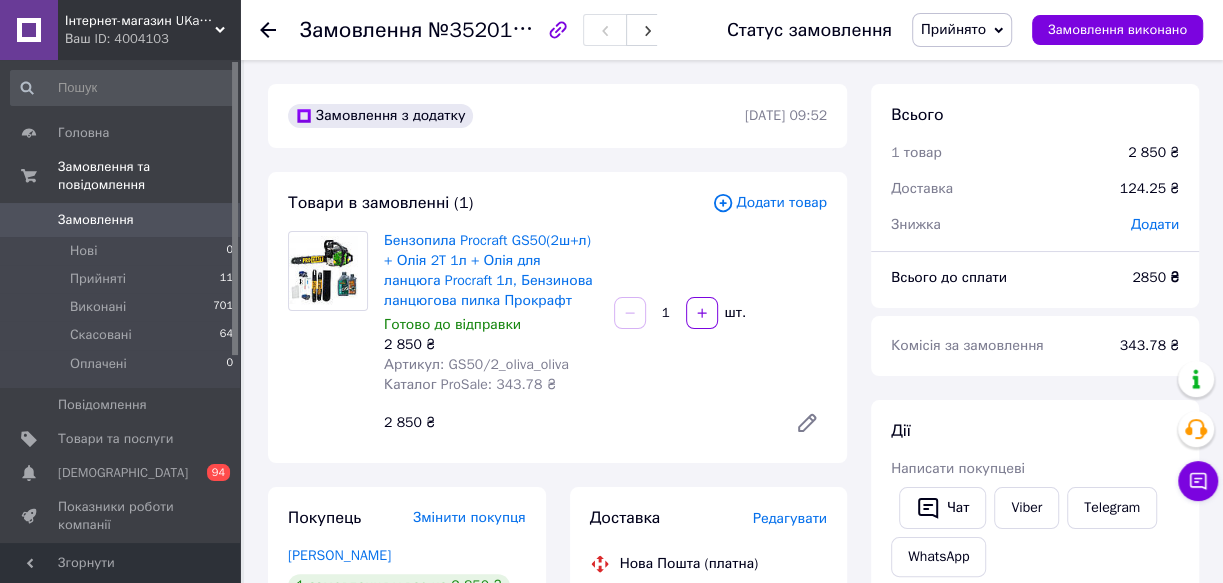 click on "Артикул: GS50/2_oliva_oliva" at bounding box center [491, 365] 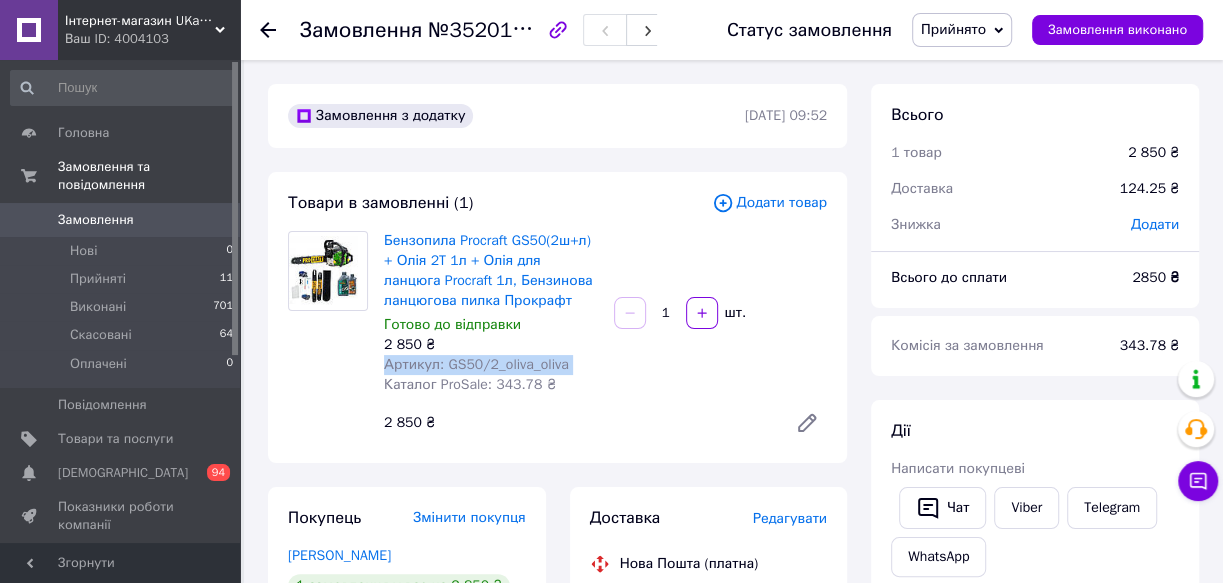 click on "Артикул: GS50/2_oliva_oliva" at bounding box center (491, 365) 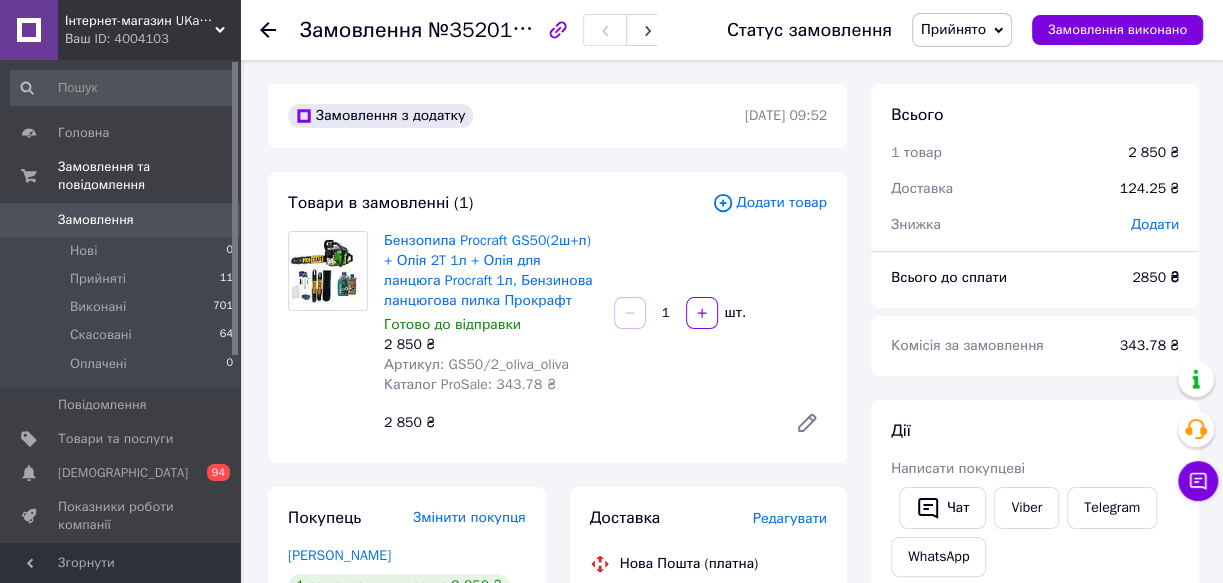click on "Бензопила Procraft GS50(2ш+л) + Олія 2T 1л + Олія для ланцюга Procraft 1л, Бензинова ланцюгова пилка Прокрафт Готово до відправки 2 850 ₴ Артикул: GS50/2_oliva_oliva Каталог ProSale: 343.78 ₴  1   шт. 2 850 ₴" at bounding box center (605, 337) 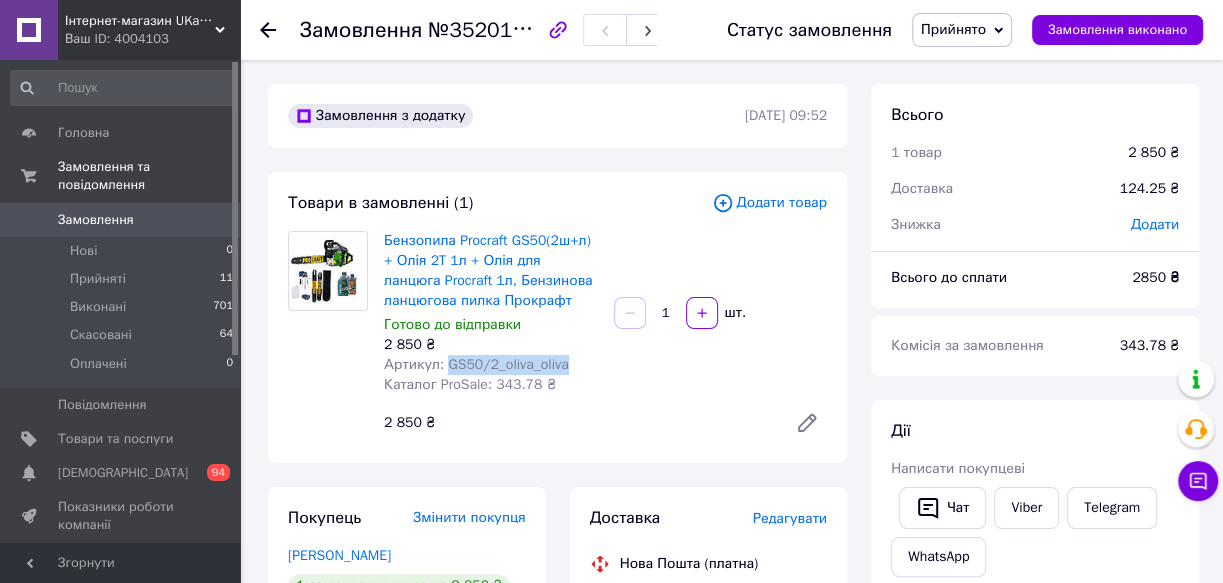 copy on "GS50/2_oliva_oliva" 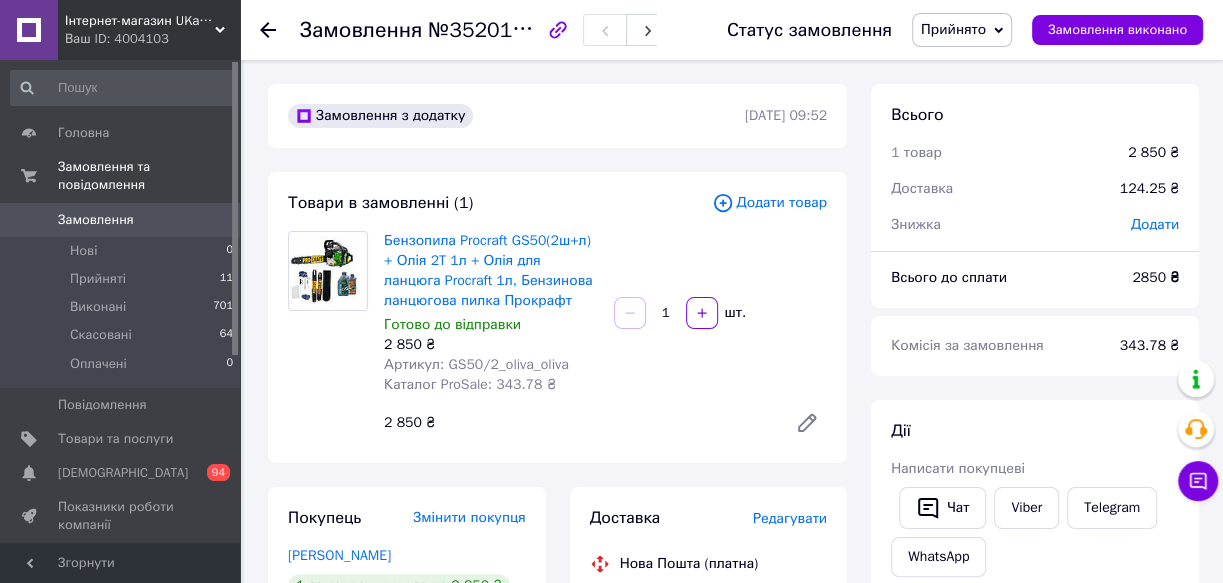 drag, startPoint x: 574, startPoint y: 1, endPoint x: 522, endPoint y: 77, distance: 92.086914 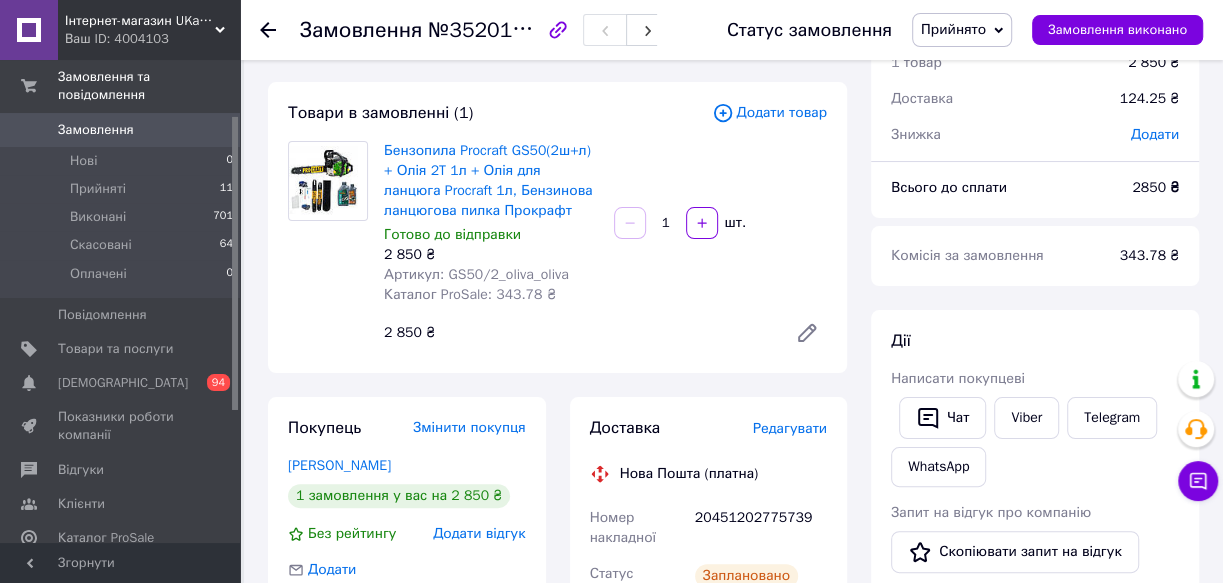 scroll, scrollTop: 181, scrollLeft: 0, axis: vertical 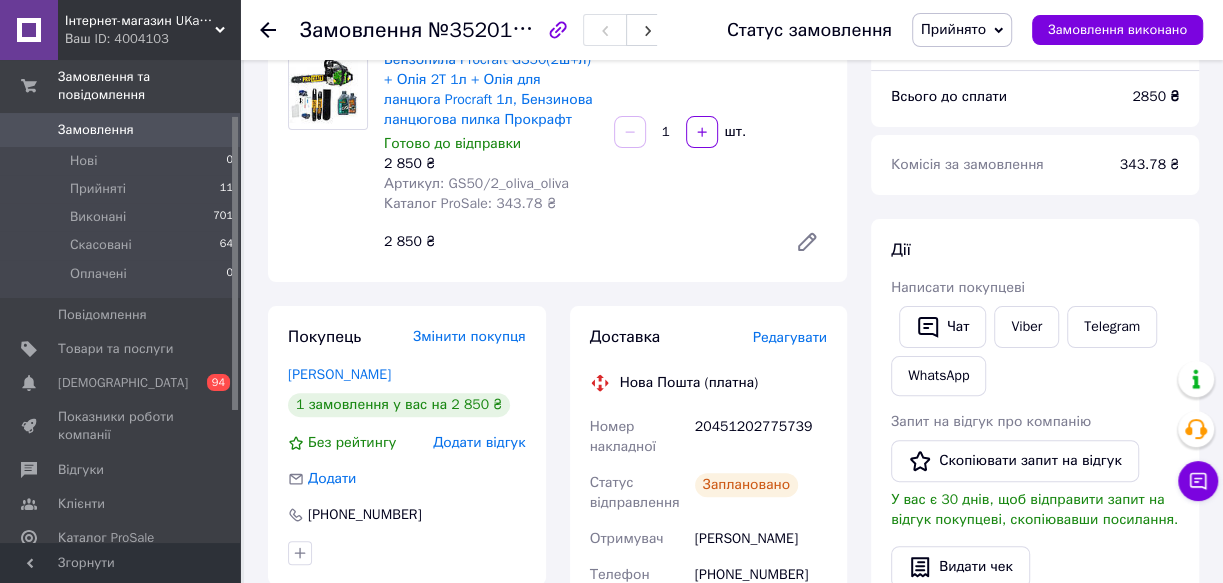 click on "20451202775739" at bounding box center [761, 437] 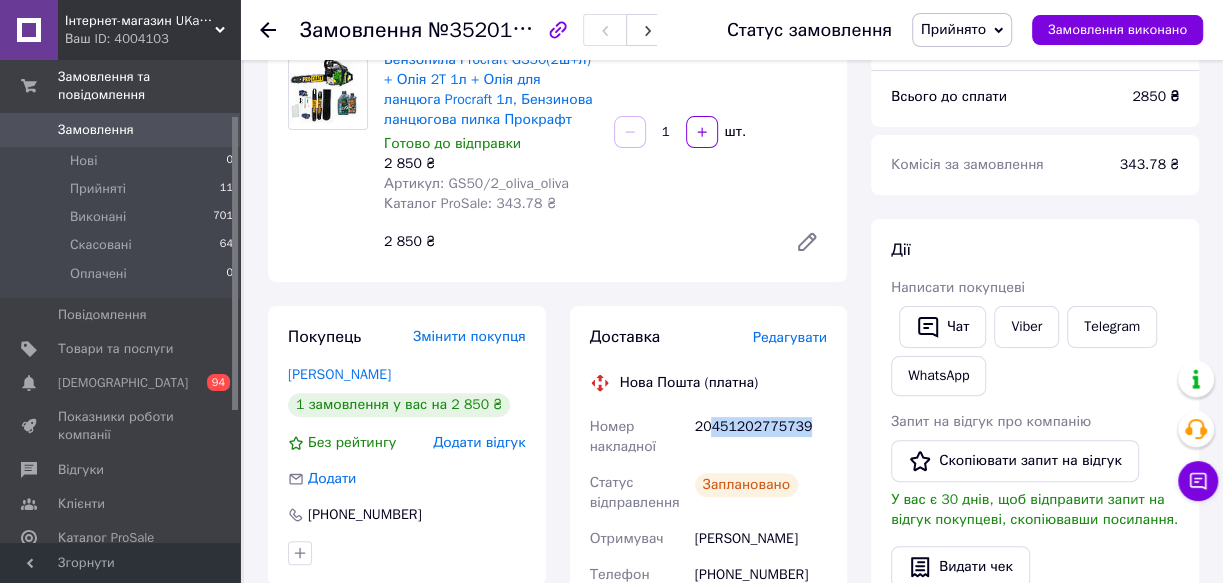 drag, startPoint x: 748, startPoint y: 427, endPoint x: 821, endPoint y: 427, distance: 73 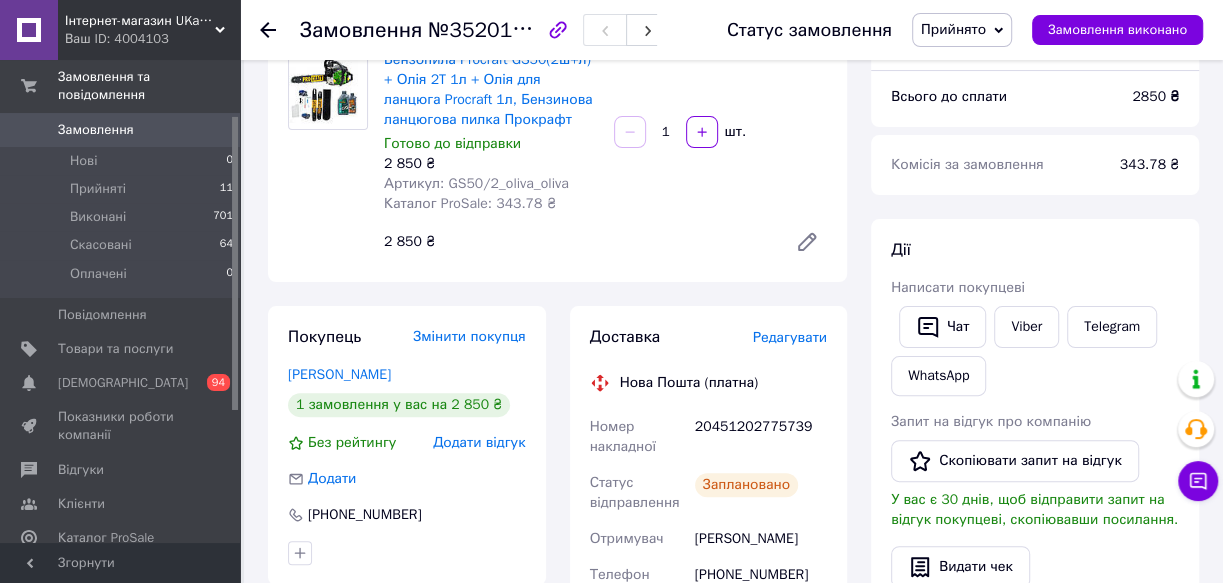 click on "20451202775739" at bounding box center [761, 437] 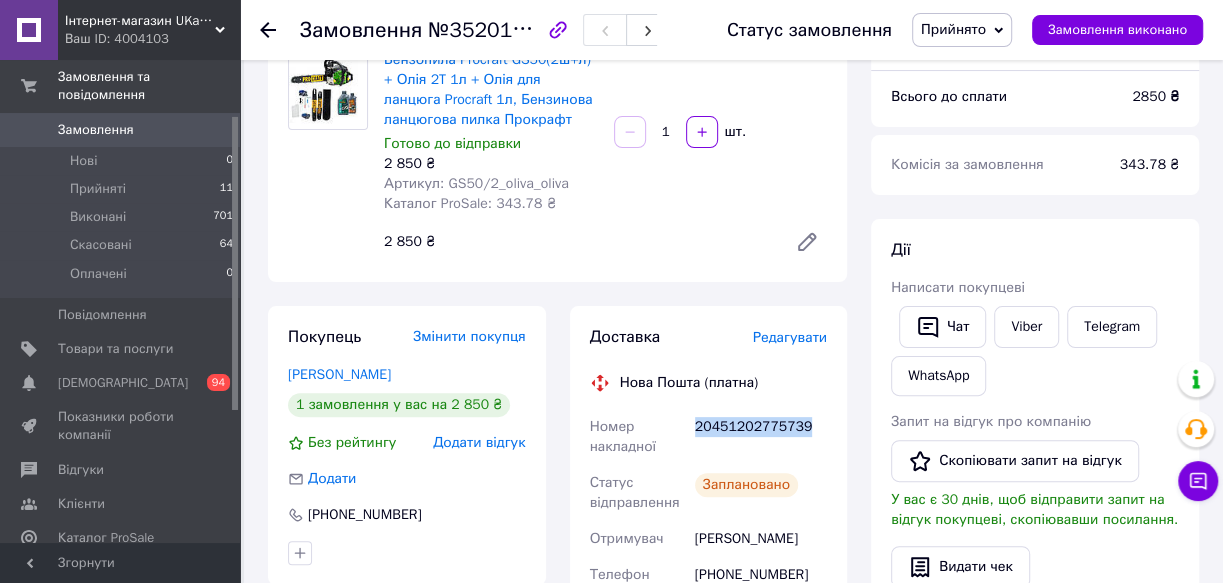 click on "20451202775739" at bounding box center [761, 437] 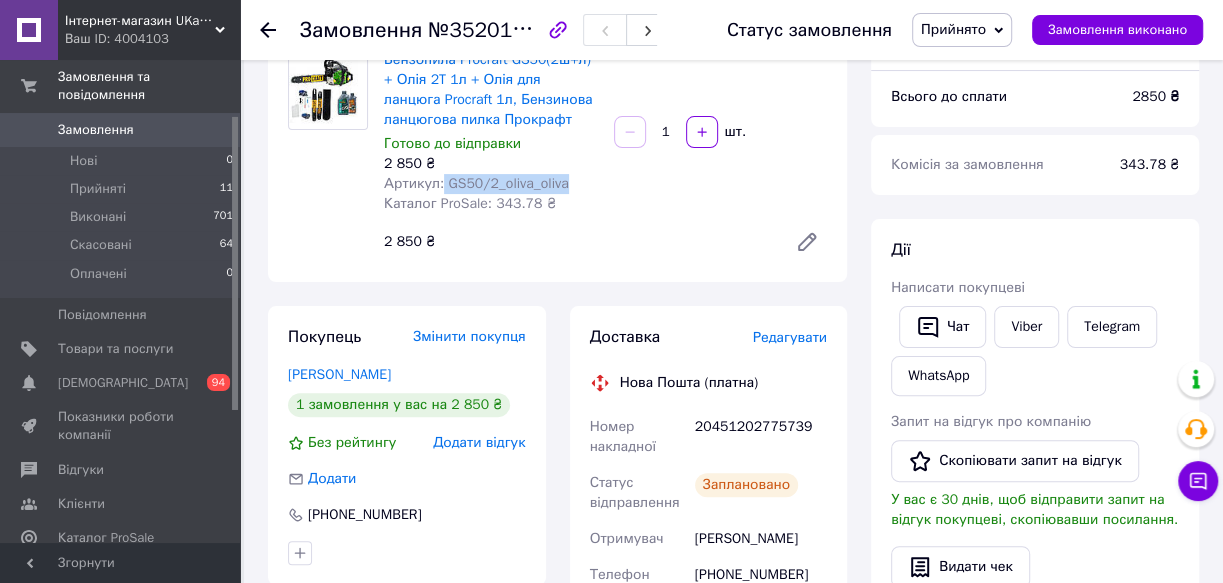 copy on "GS50/2_oliva_oliva" 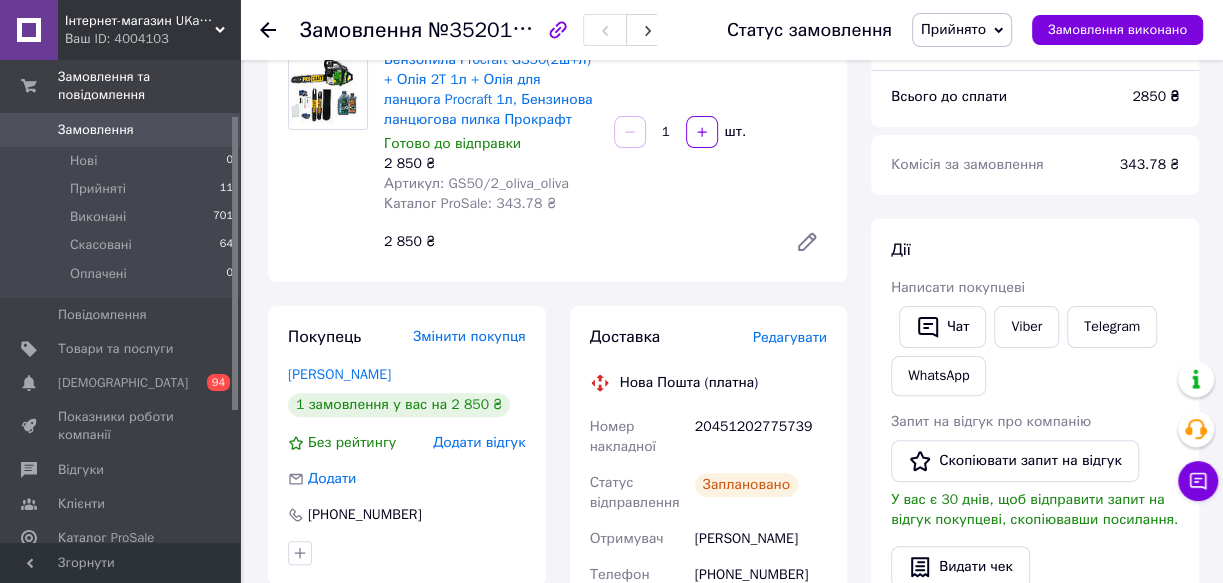 click 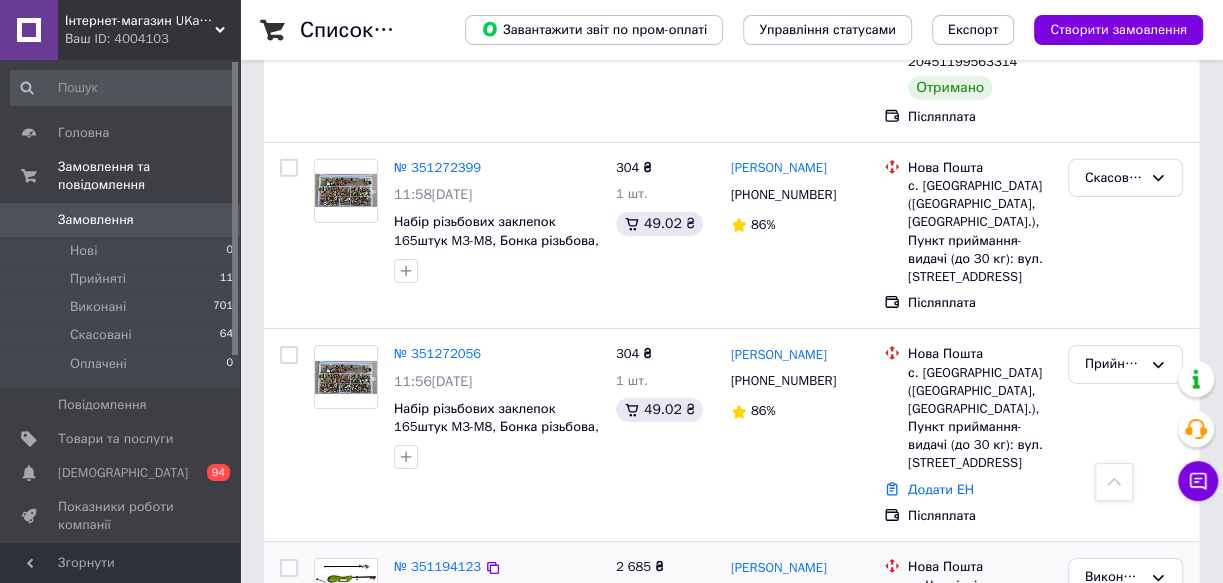 scroll, scrollTop: 3798, scrollLeft: 0, axis: vertical 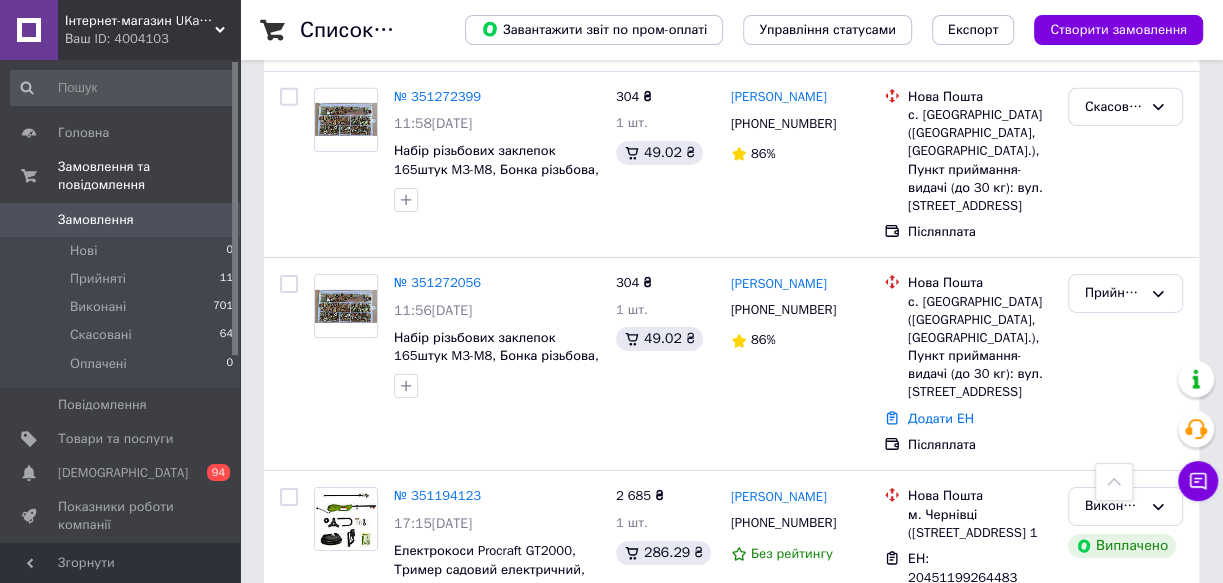 click on "2" at bounding box center (327, 907) 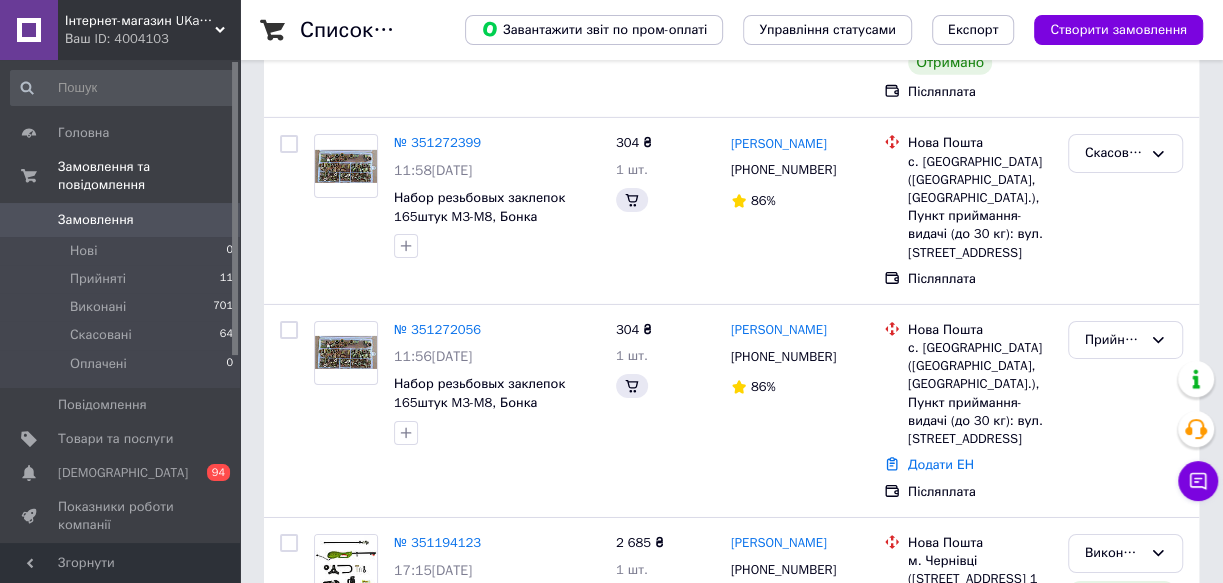 scroll, scrollTop: 0, scrollLeft: 0, axis: both 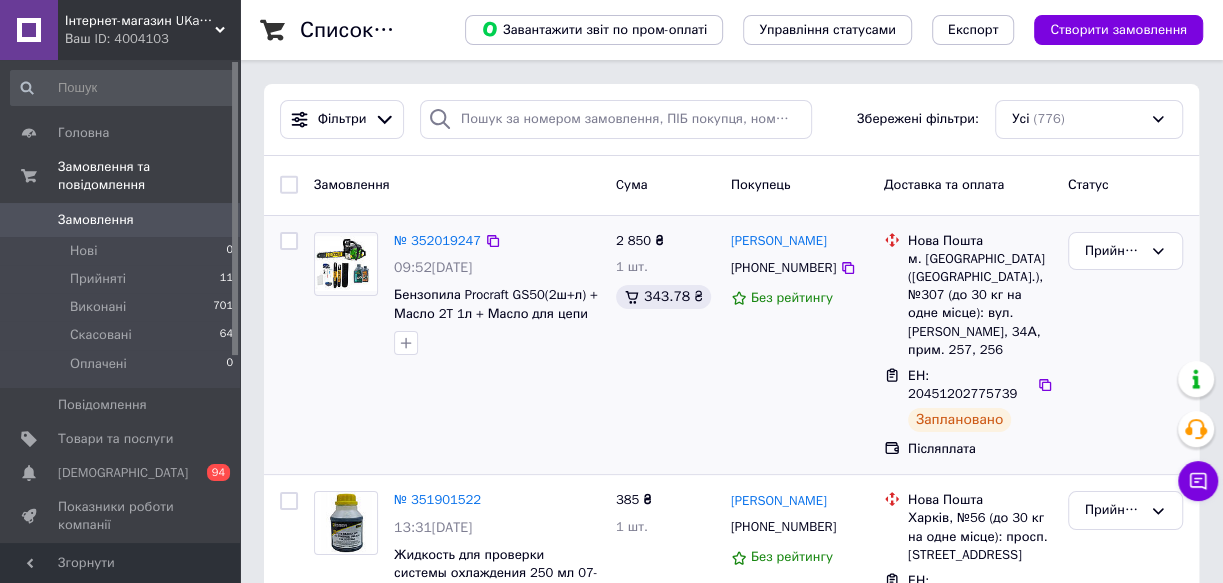 click on "№ 352019247 09:52[DATE] Бензопила Procraft GS50(2ш+л) + Масло 2T 1л + Масло для цепи Procraft 1л, Бензиновая цепная пила Прокрафт" at bounding box center [457, 345] 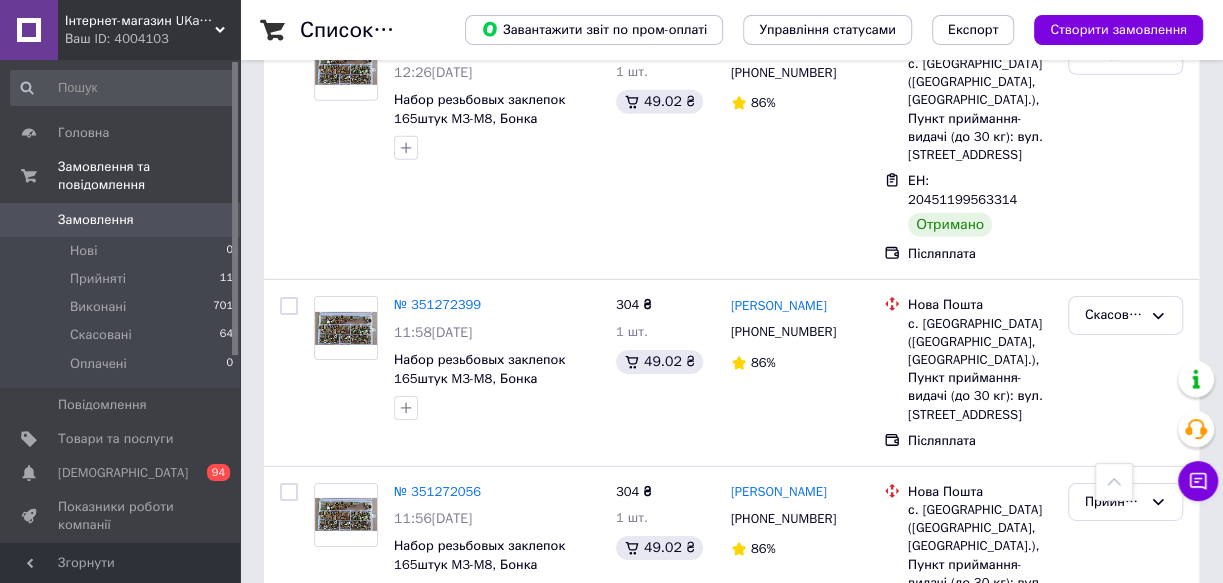 scroll, scrollTop: 3826, scrollLeft: 0, axis: vertical 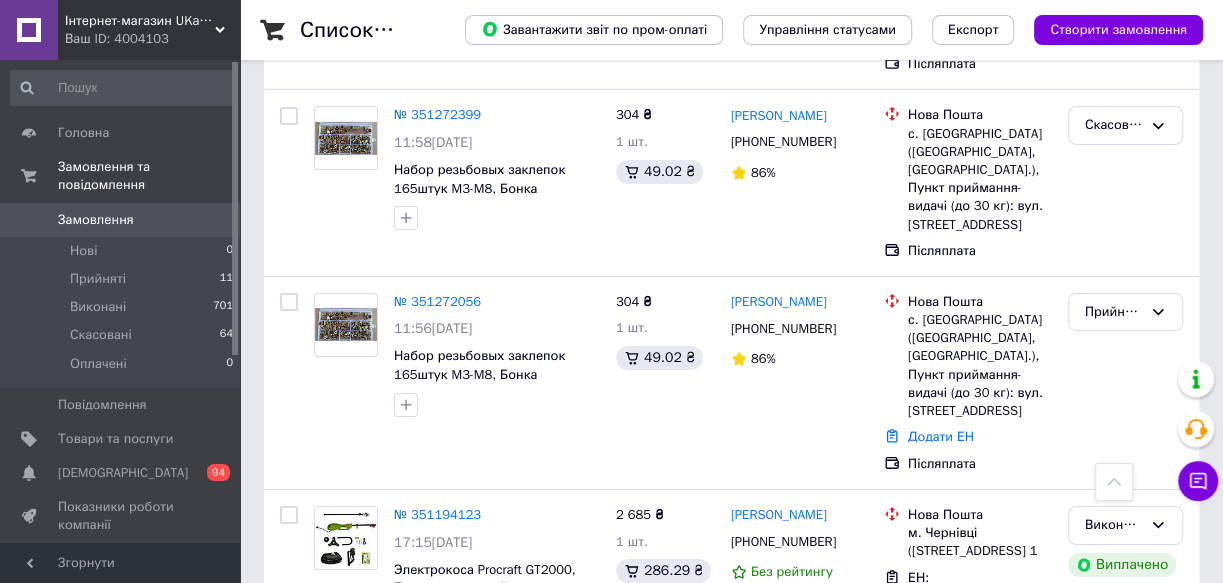 click on "2" at bounding box center (327, 926) 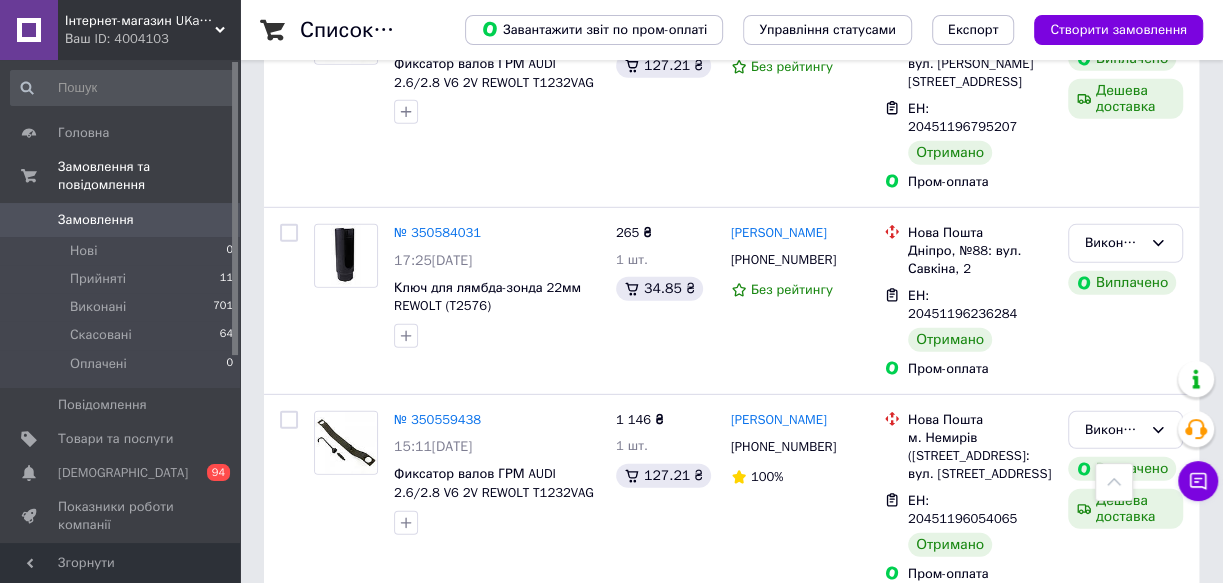 scroll, scrollTop: 3543, scrollLeft: 0, axis: vertical 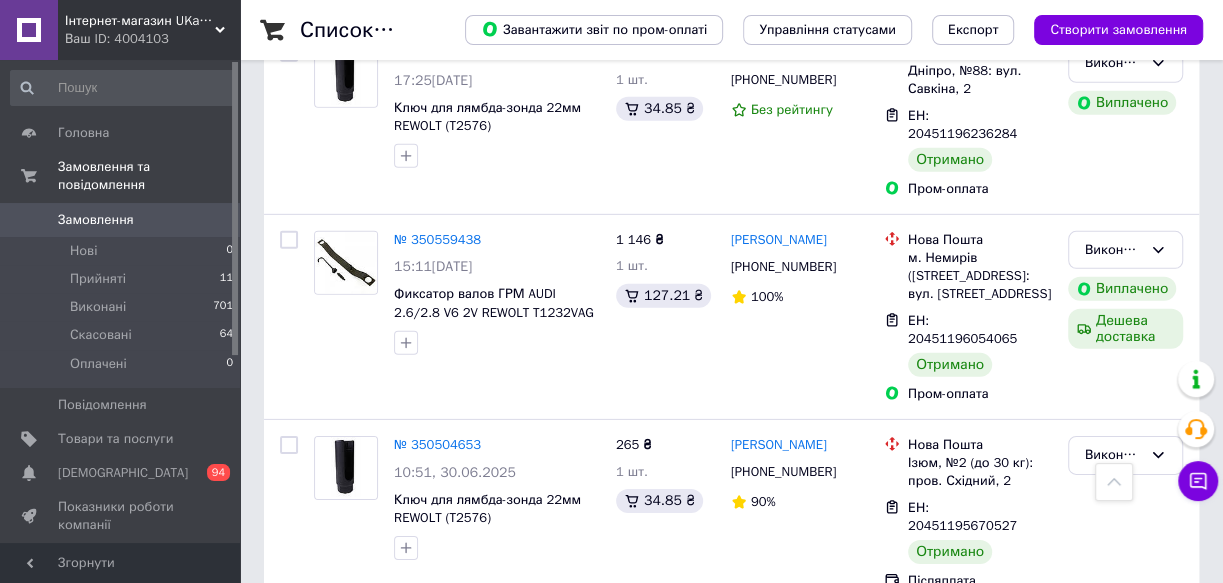 click on "3" at bounding box center (494, 1079) 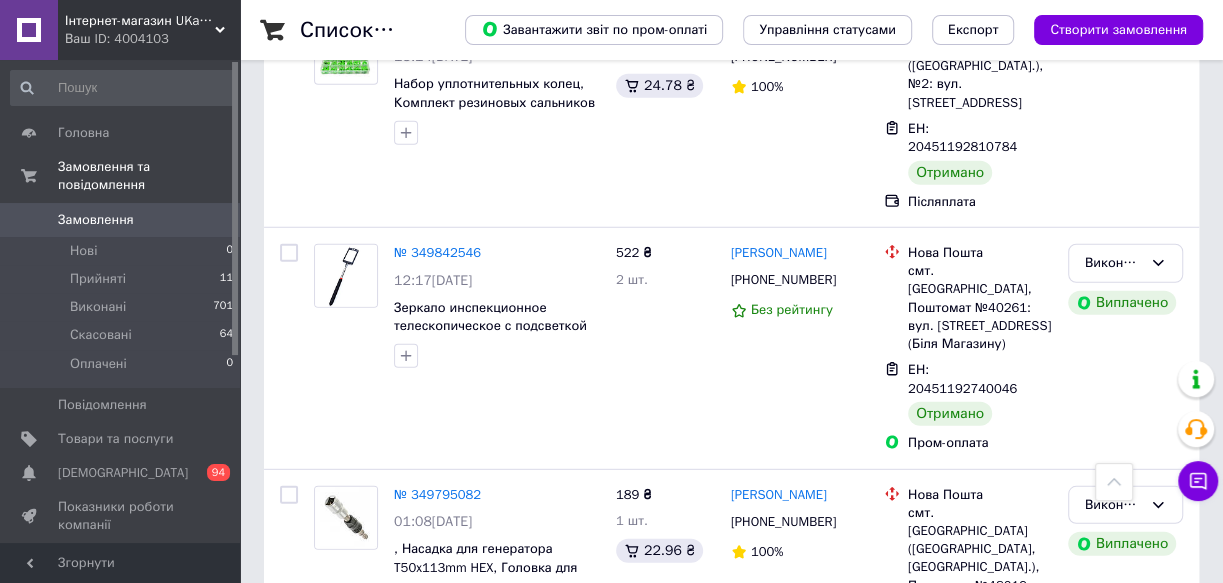 scroll, scrollTop: 3501, scrollLeft: 0, axis: vertical 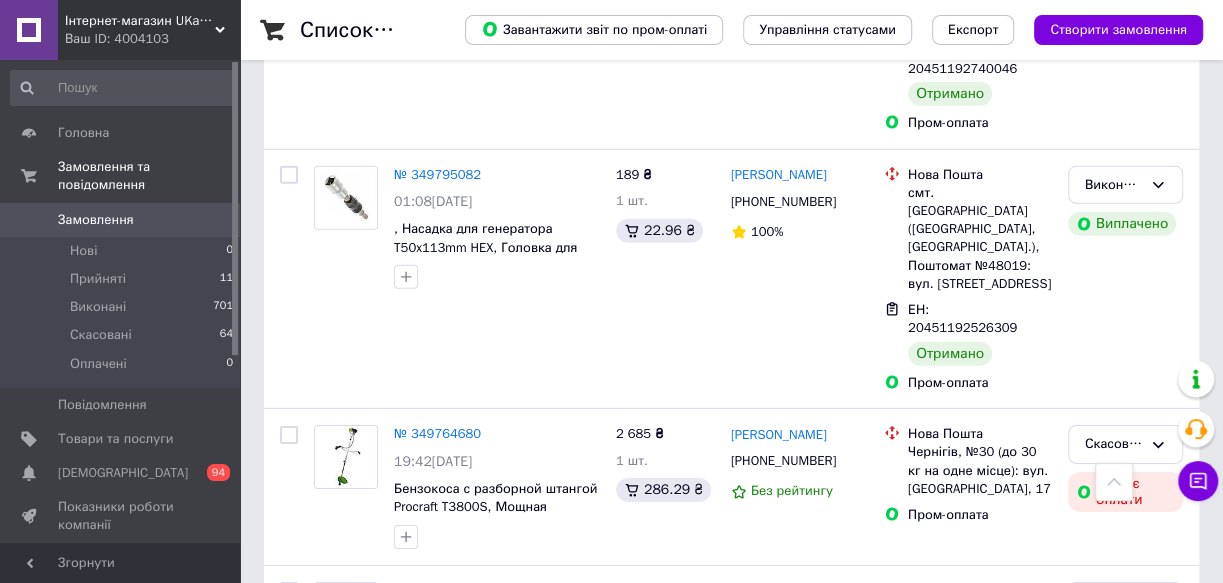 click on "2" at bounding box center (449, 1038) 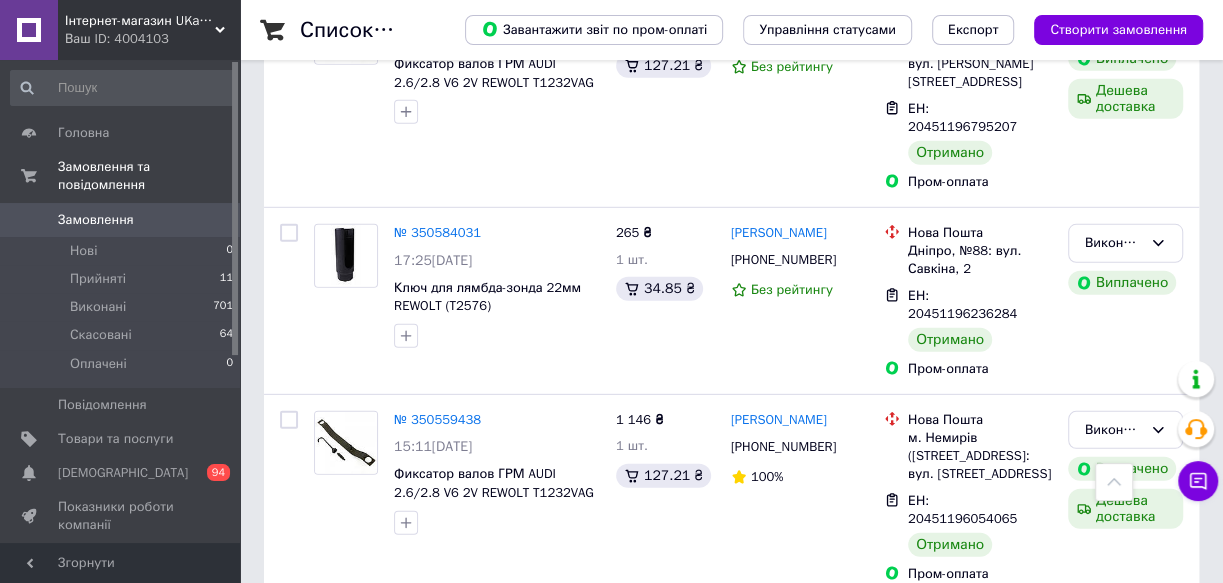 scroll, scrollTop: 3543, scrollLeft: 0, axis: vertical 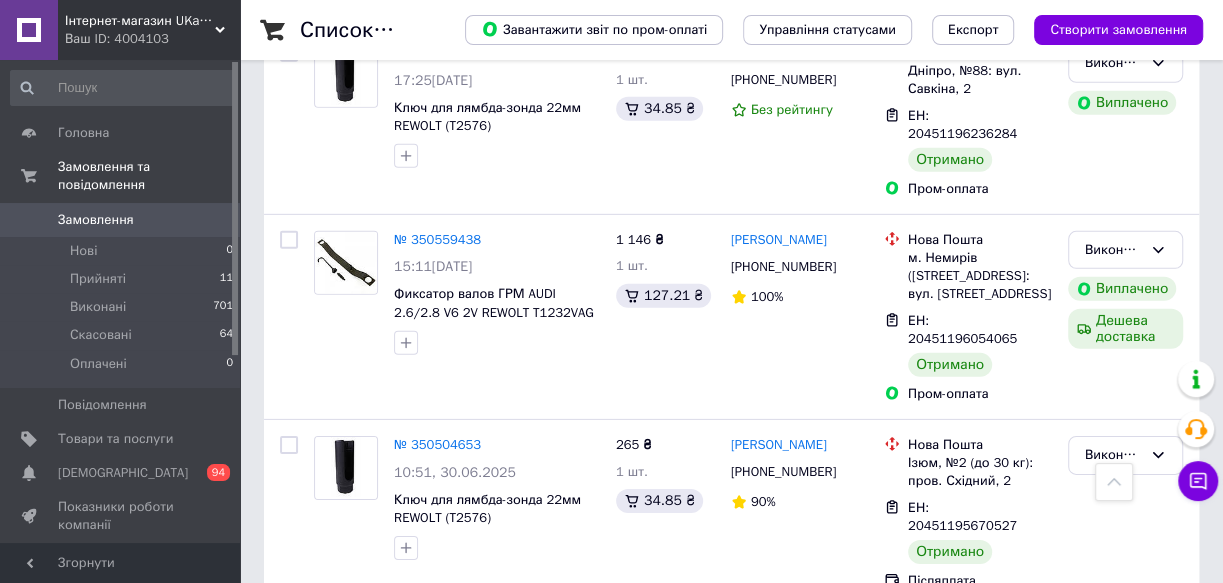 click on "1" at bounding box center (404, 1079) 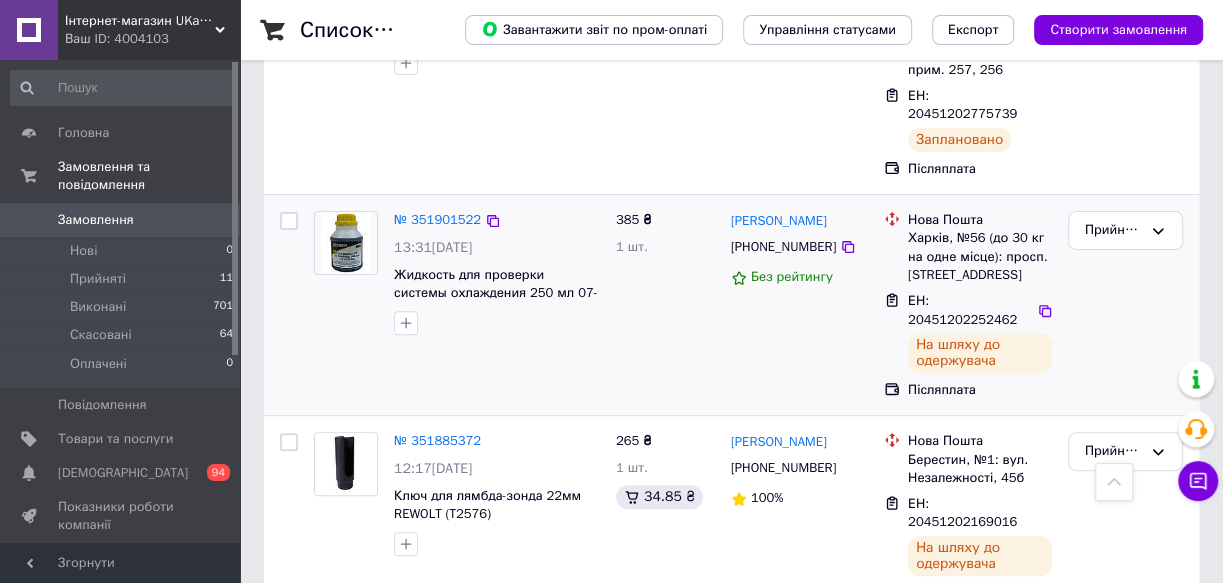 scroll, scrollTop: 0, scrollLeft: 0, axis: both 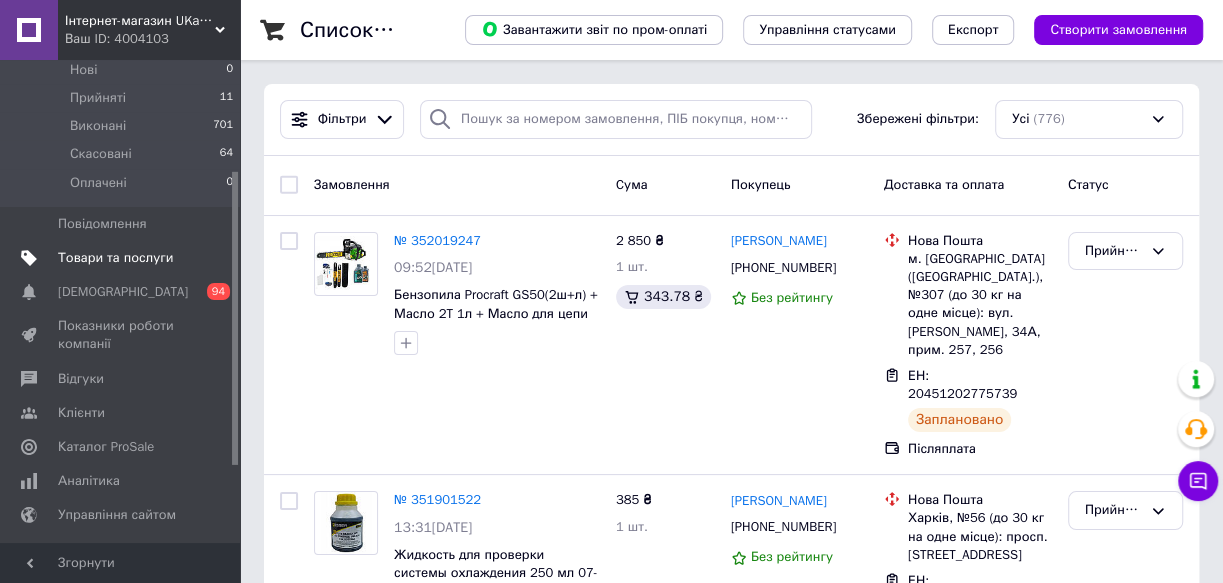click on "Товари та послуги" at bounding box center [115, 258] 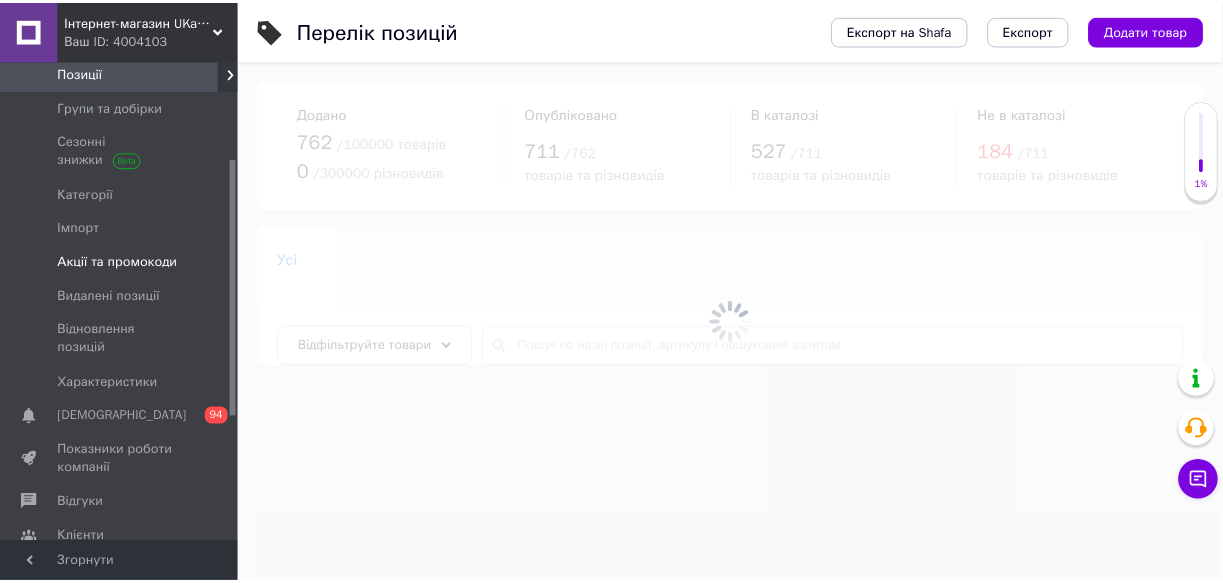 scroll, scrollTop: 0, scrollLeft: 0, axis: both 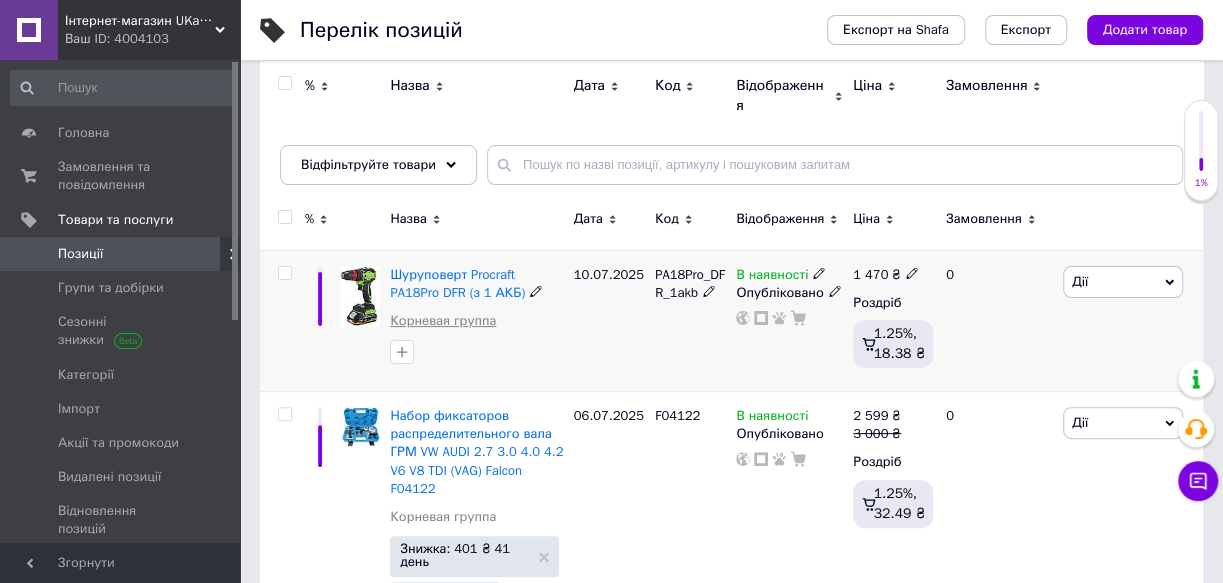 click on "Корневая группа" at bounding box center (443, 321) 